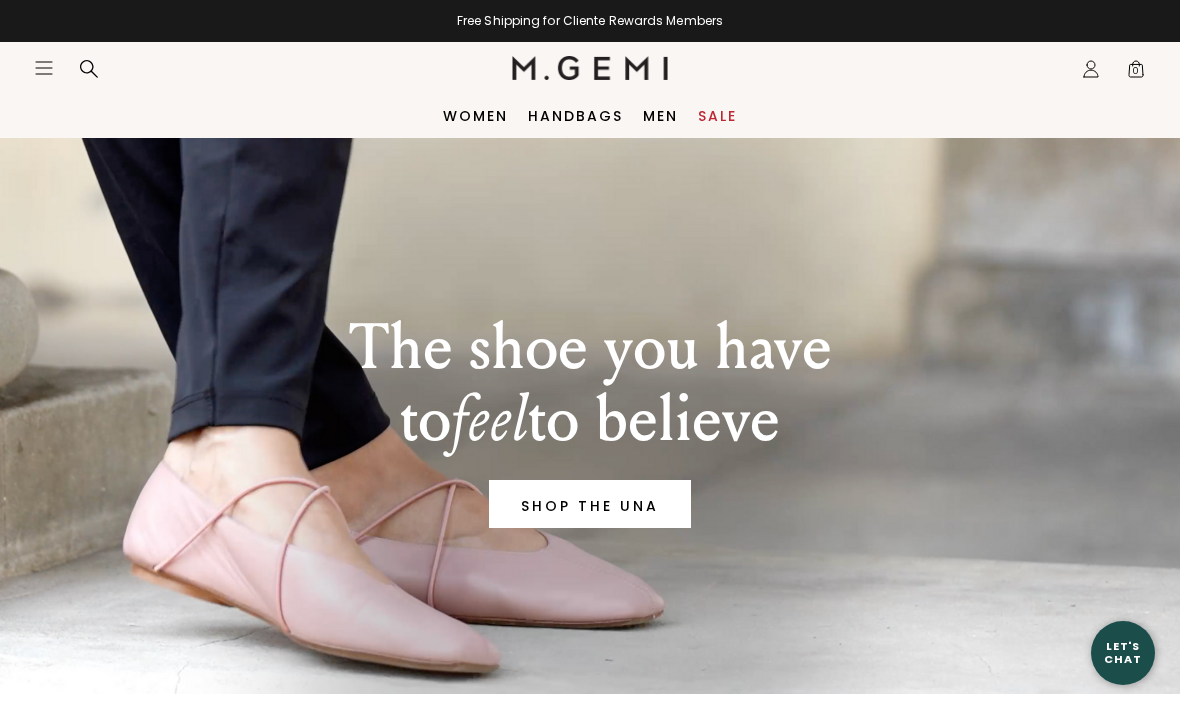 scroll, scrollTop: 0, scrollLeft: 0, axis: both 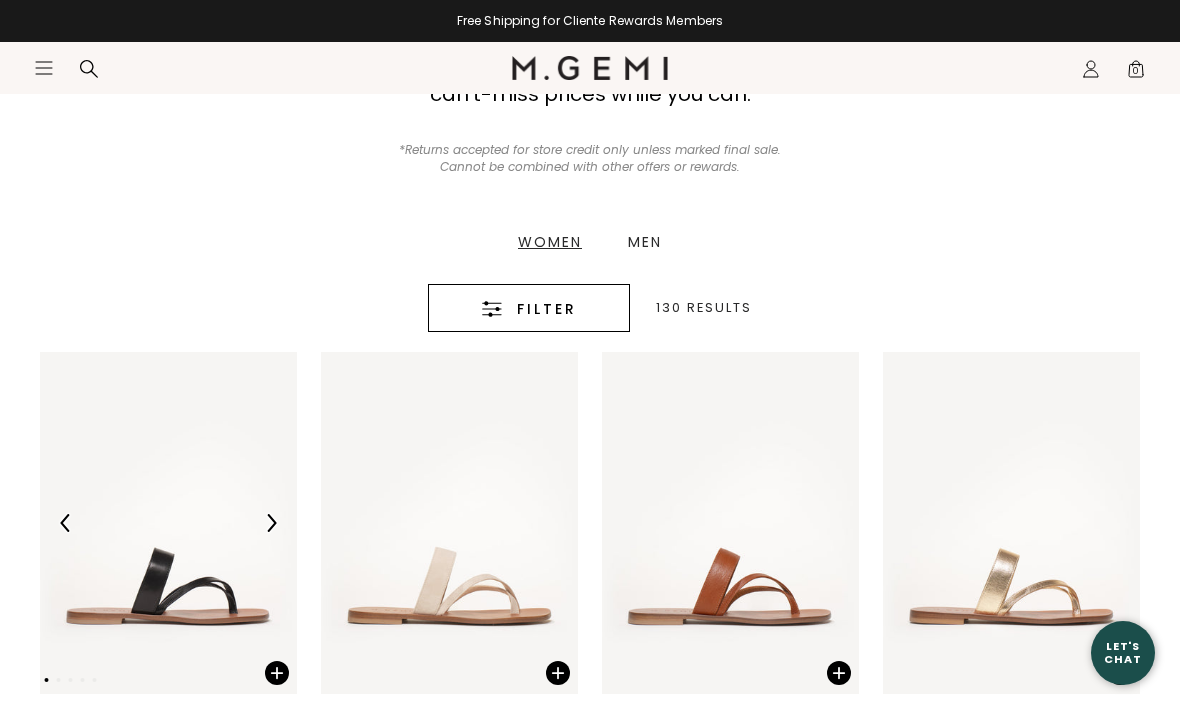 click on "Filter" at bounding box center [547, 309] 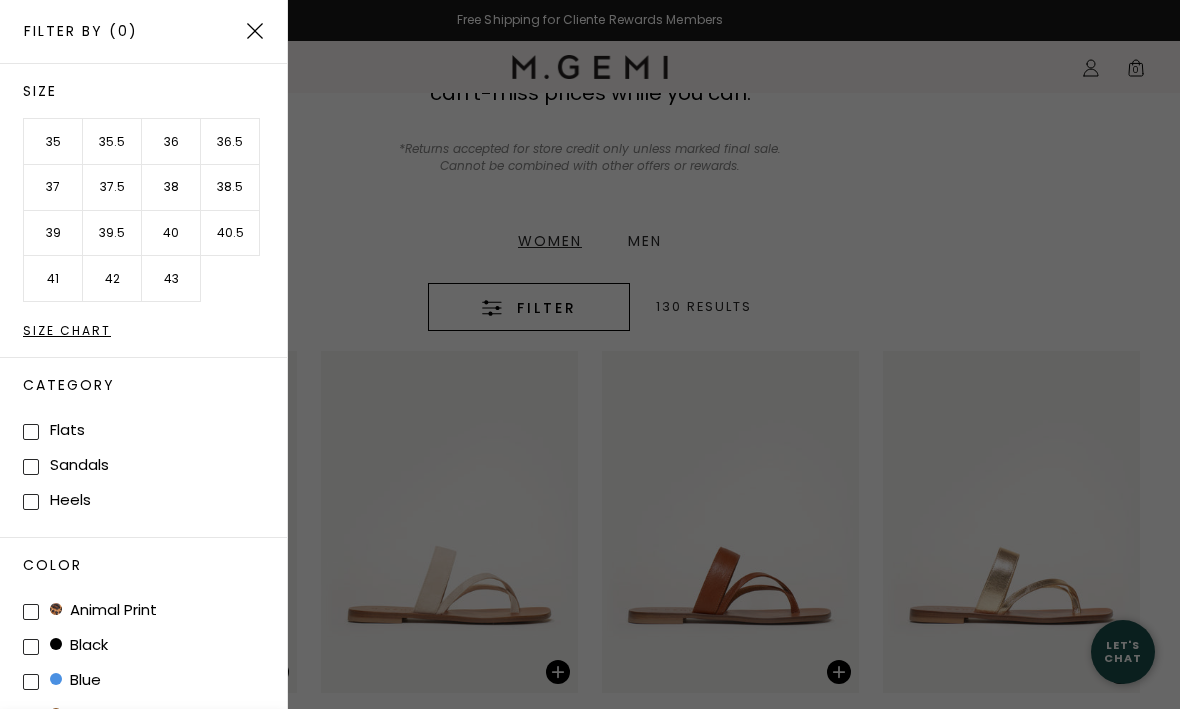 click on "36" at bounding box center (171, 143) 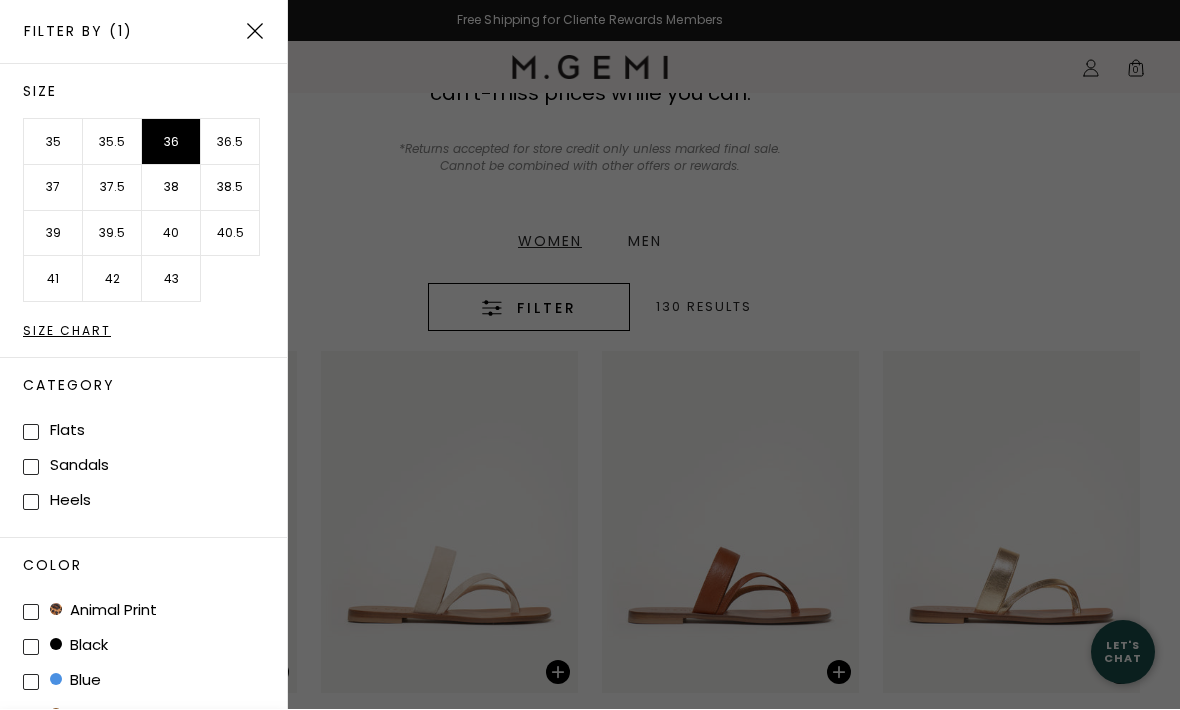 click on "Apply (1)" at bounding box center [179, 748] 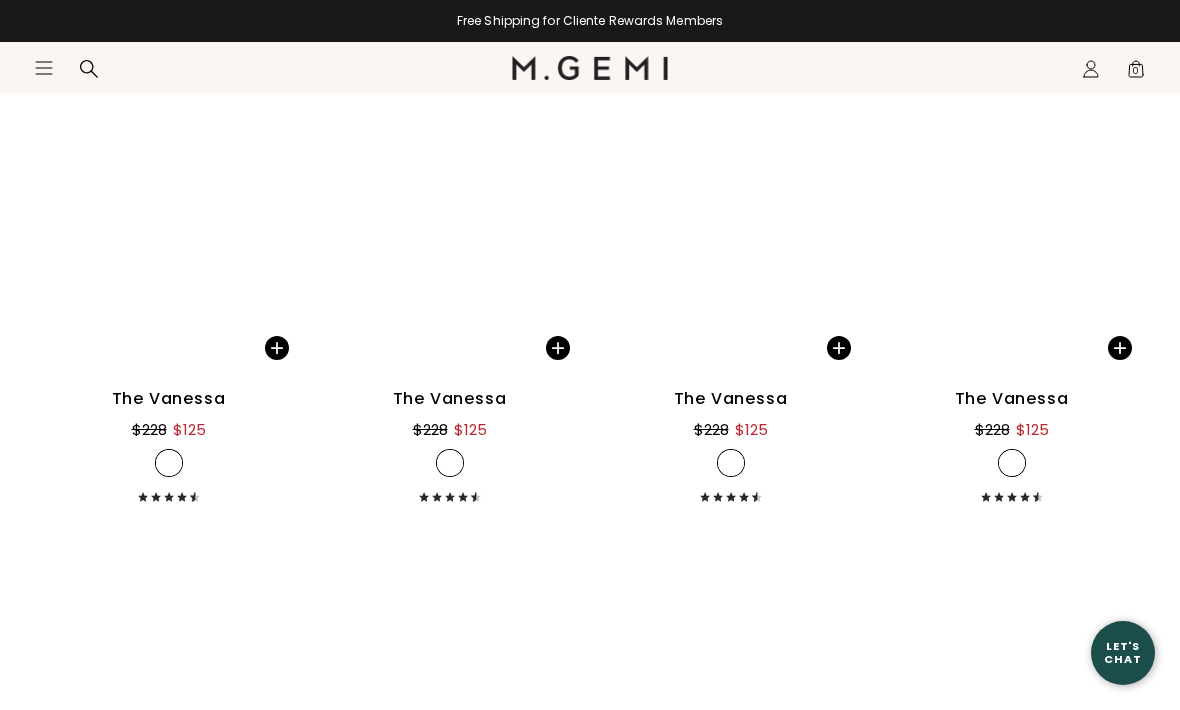 scroll, scrollTop: 3953, scrollLeft: 0, axis: vertical 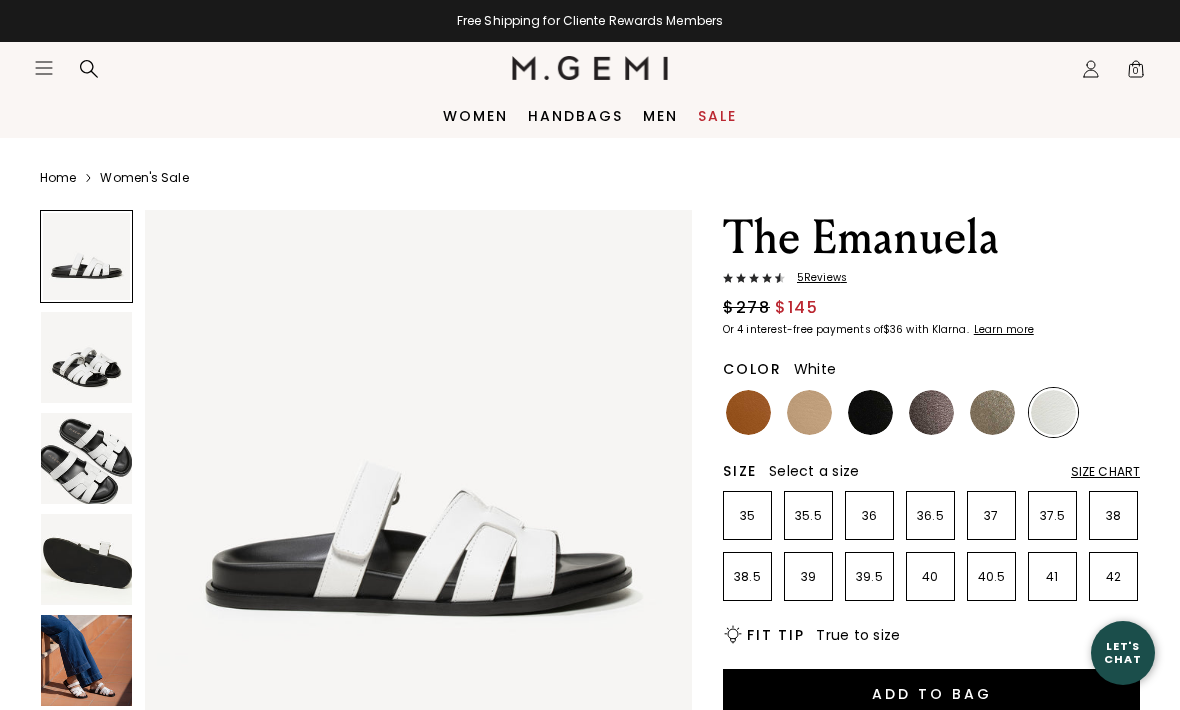 click on "5  Review s" at bounding box center [816, 278] 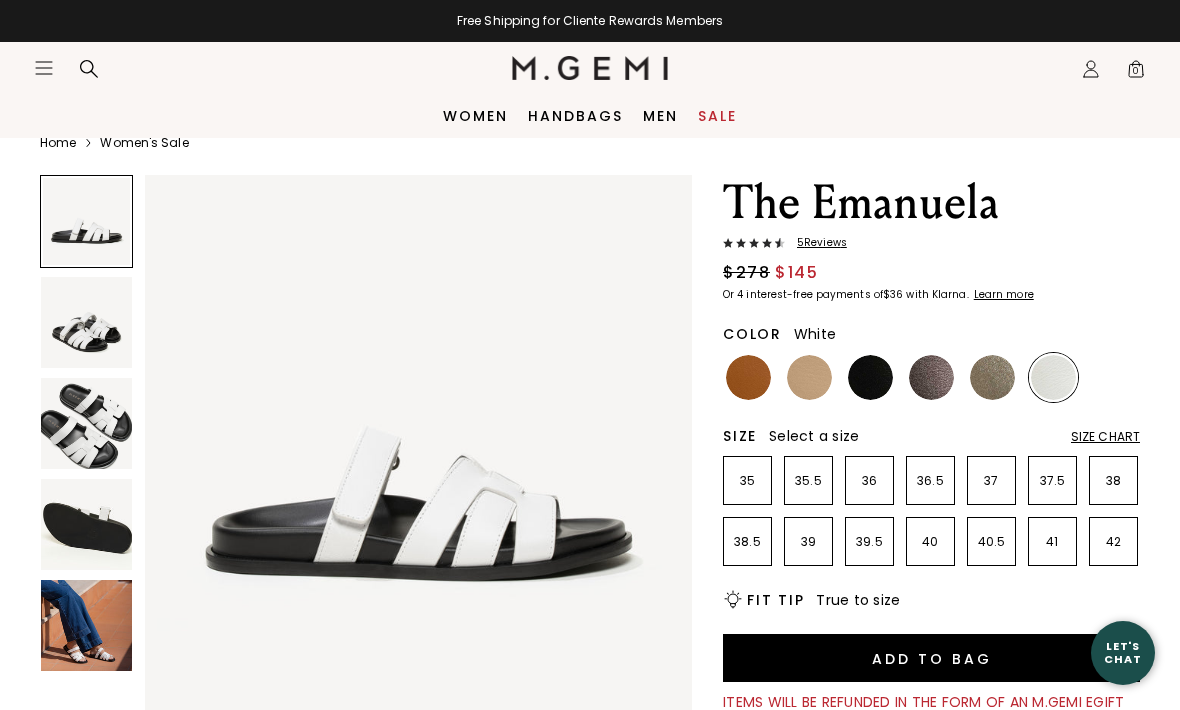 scroll, scrollTop: 0, scrollLeft: 0, axis: both 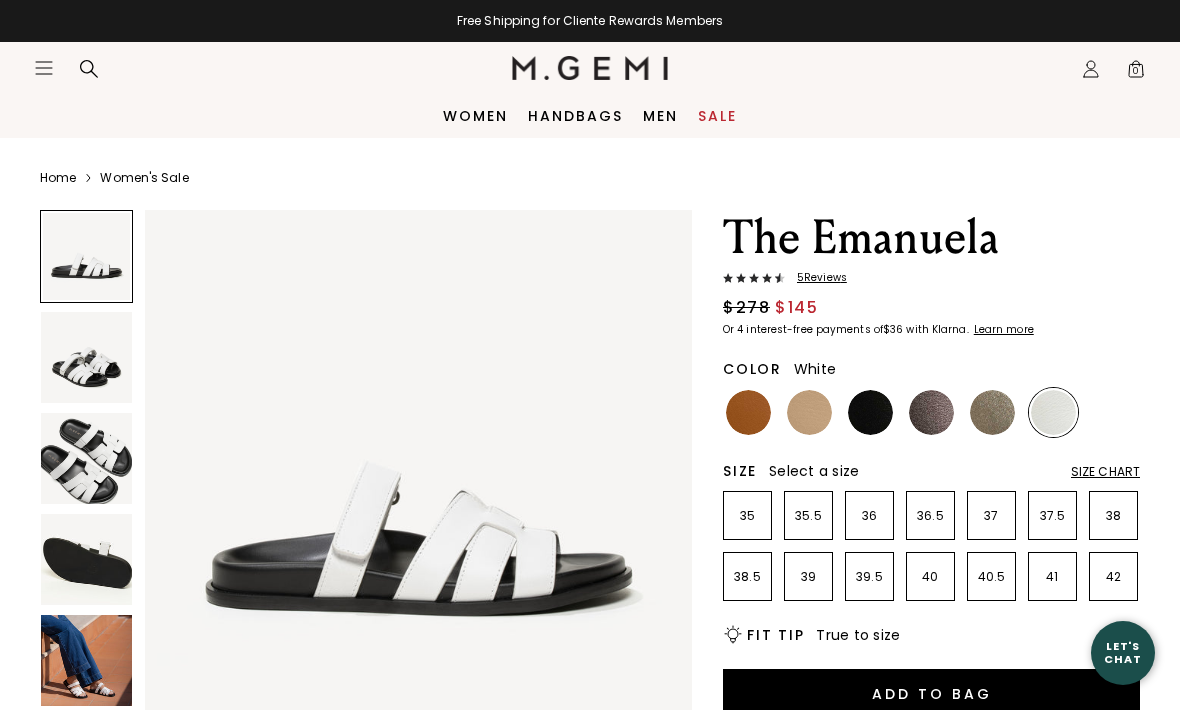 click at bounding box center (86, 357) 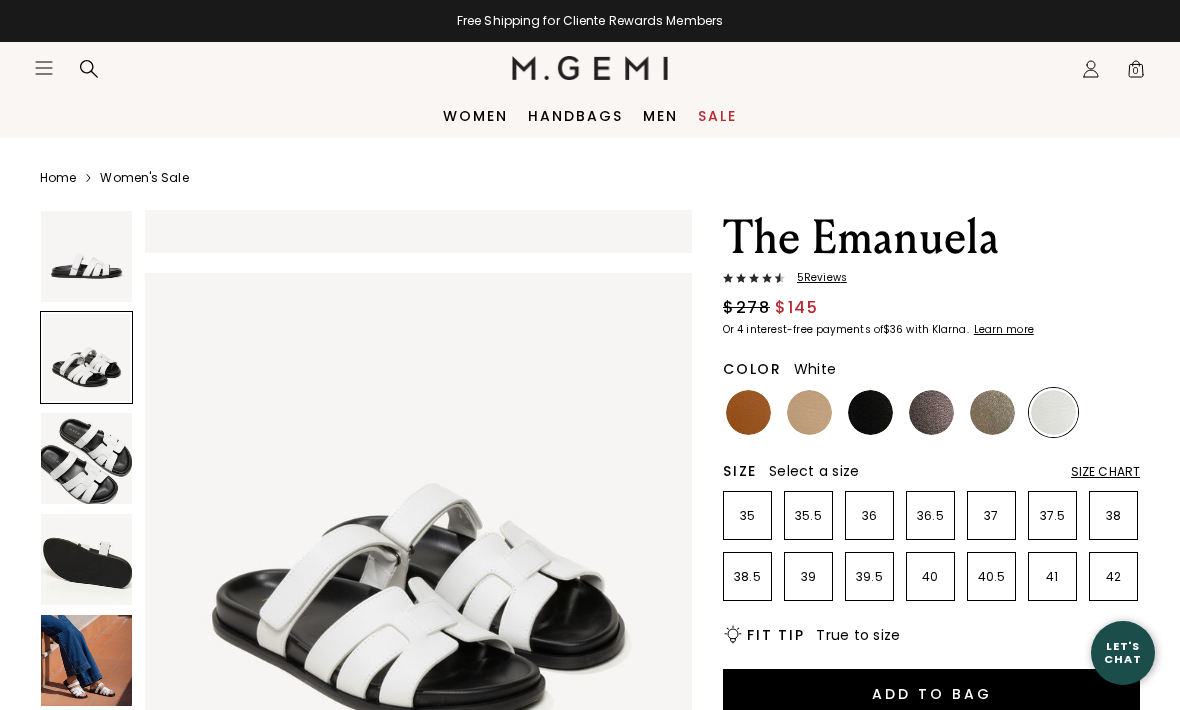 scroll, scrollTop: 567, scrollLeft: 0, axis: vertical 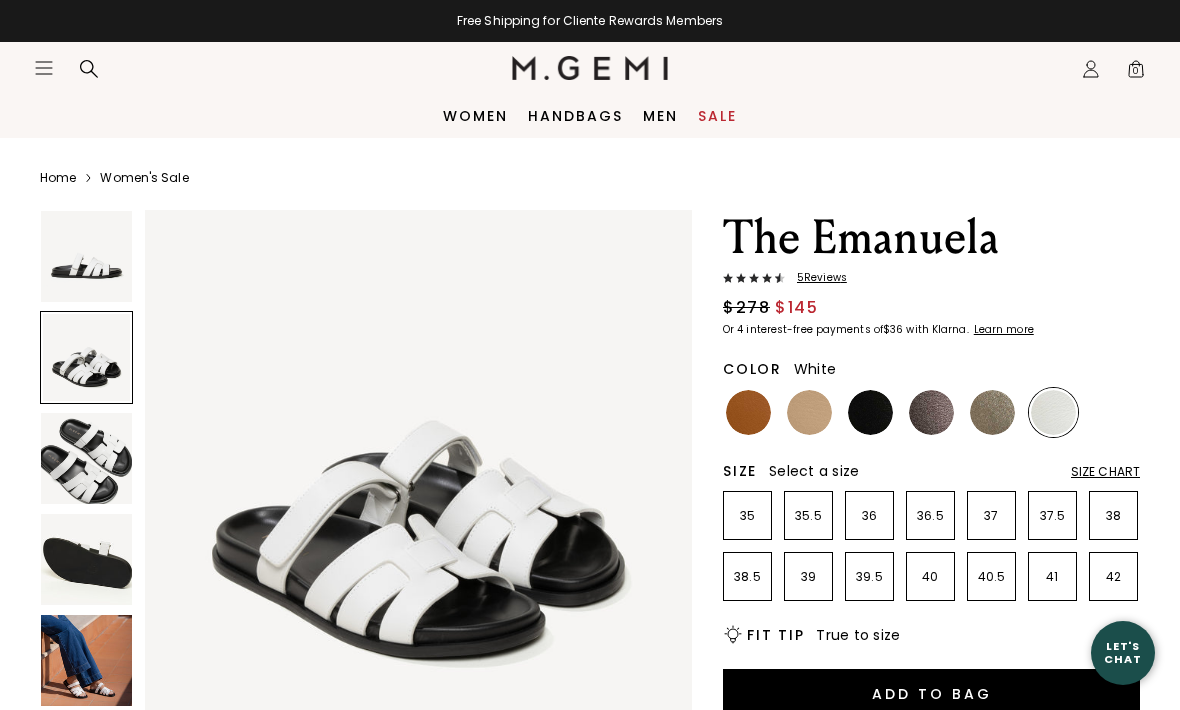 click at bounding box center (86, 458) 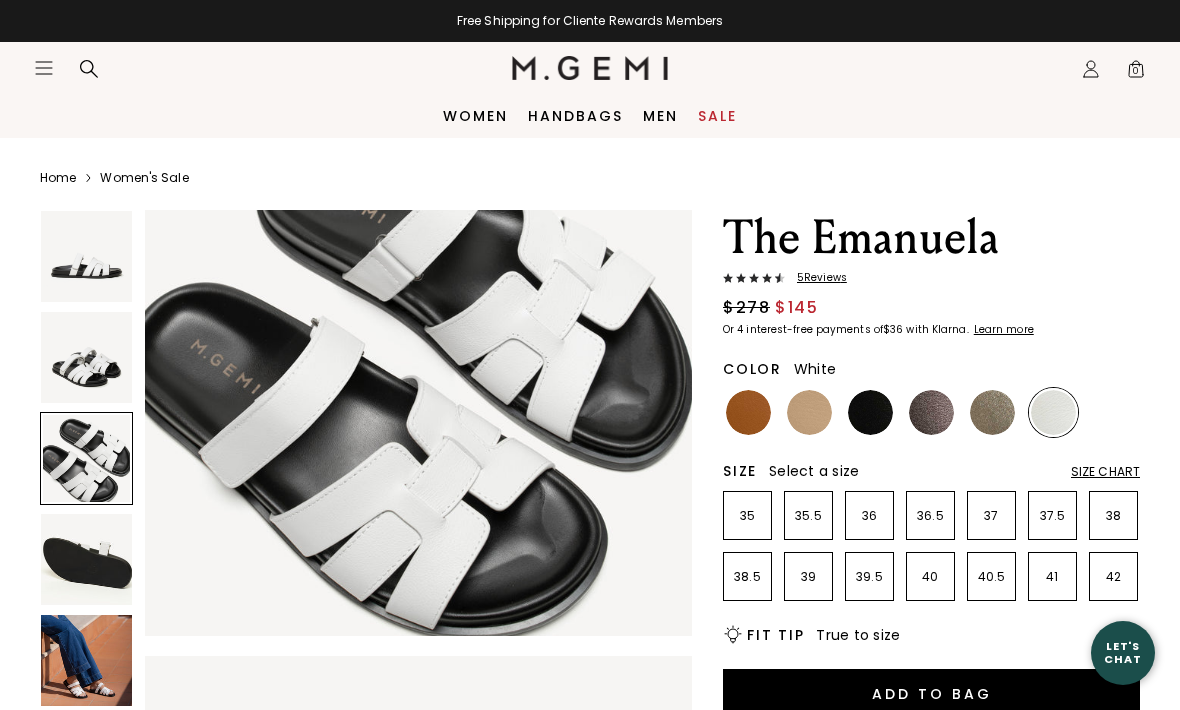 scroll, scrollTop: 1255, scrollLeft: 0, axis: vertical 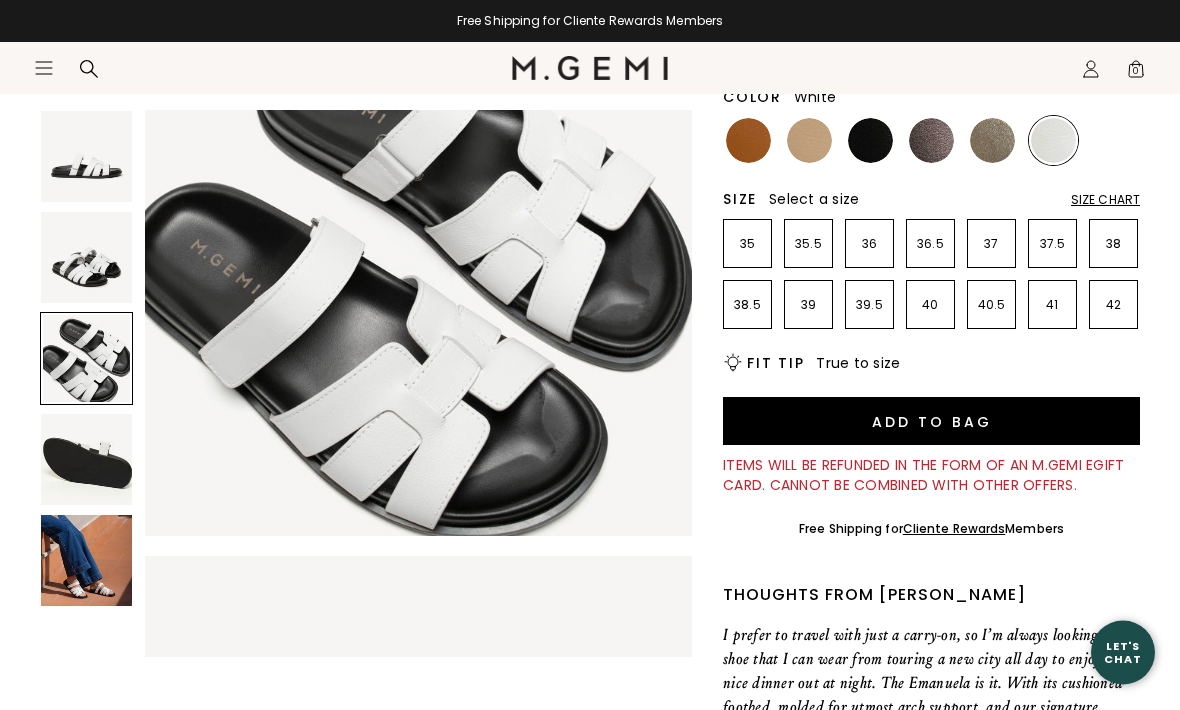 click at bounding box center (86, 560) 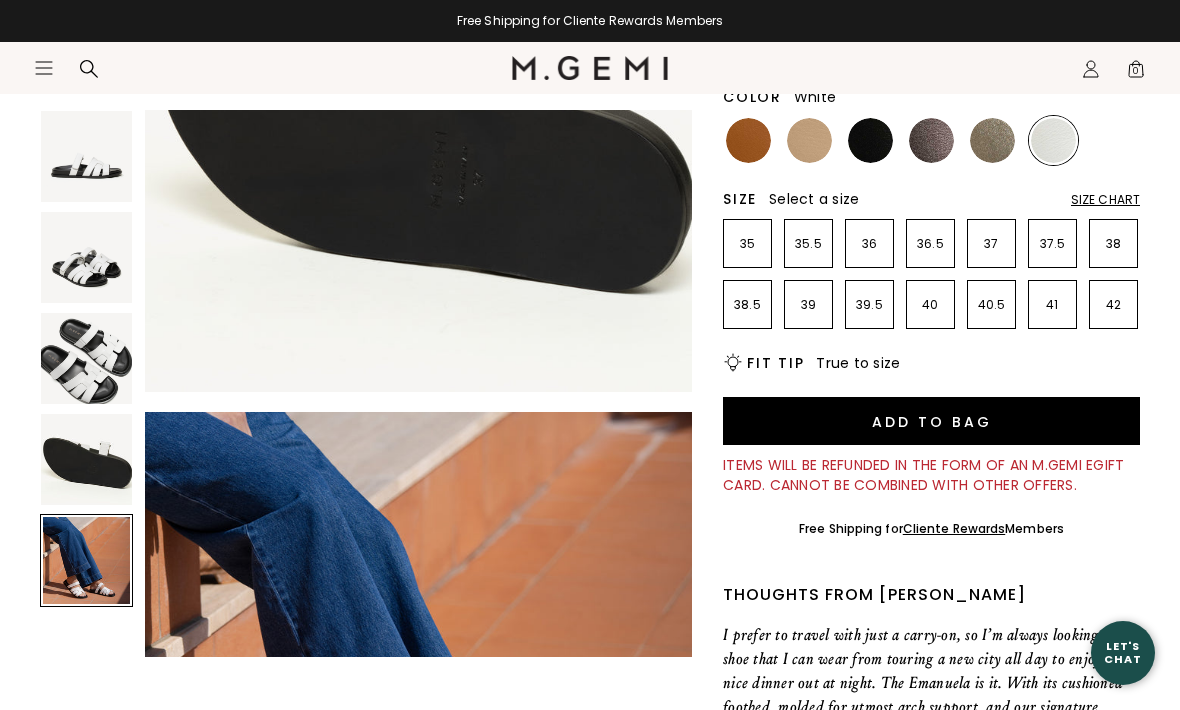 scroll, scrollTop: 2268, scrollLeft: 0, axis: vertical 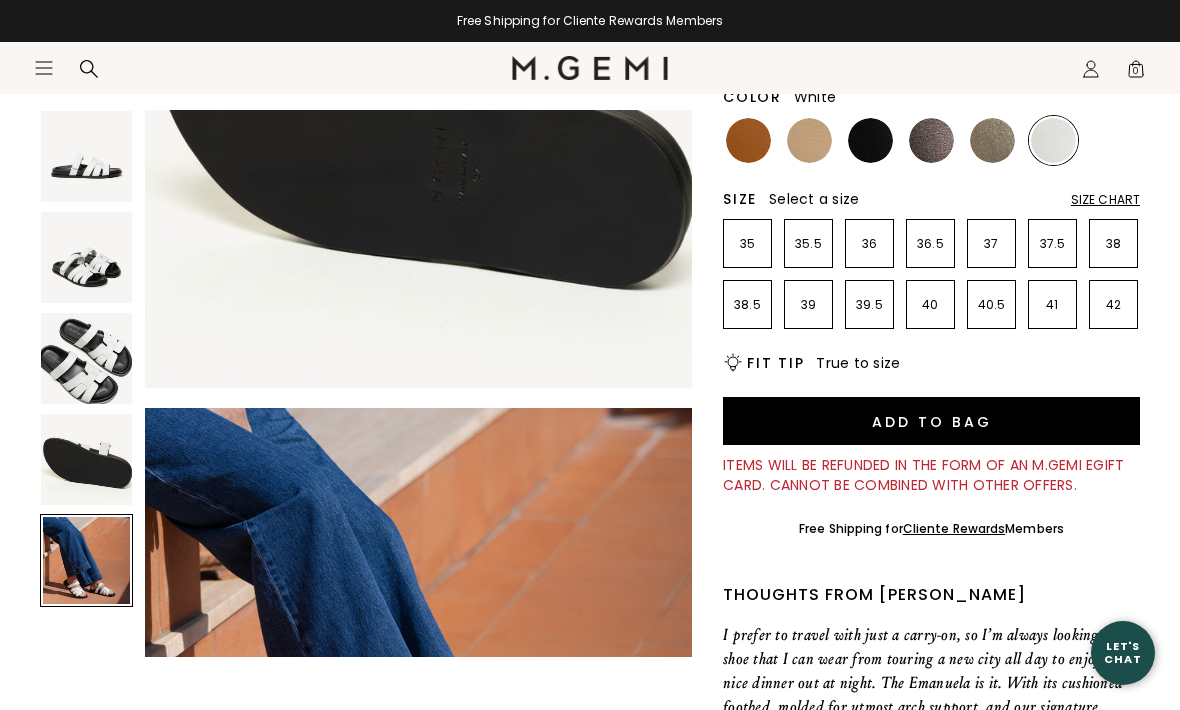 click on "Icons/20x20/hamburger@2x
Women
Shop All Shoes
New Arrivals
Bestsellers Essentials" at bounding box center (590, 90) 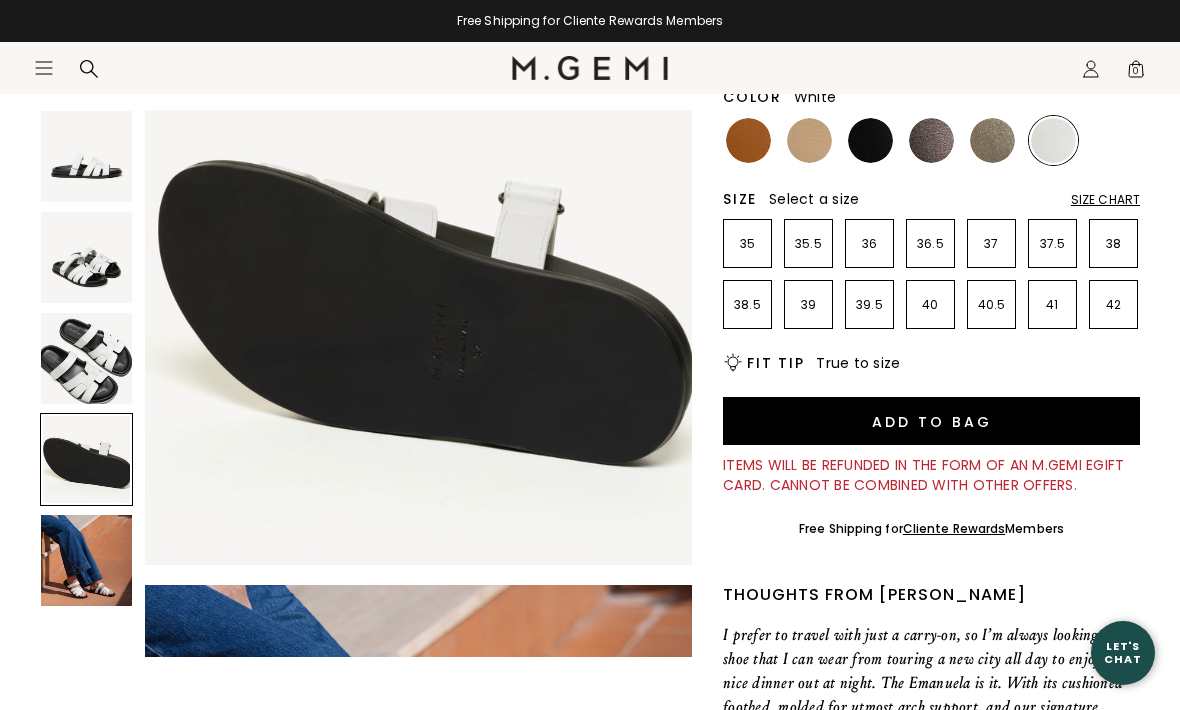 scroll, scrollTop: 1781, scrollLeft: 0, axis: vertical 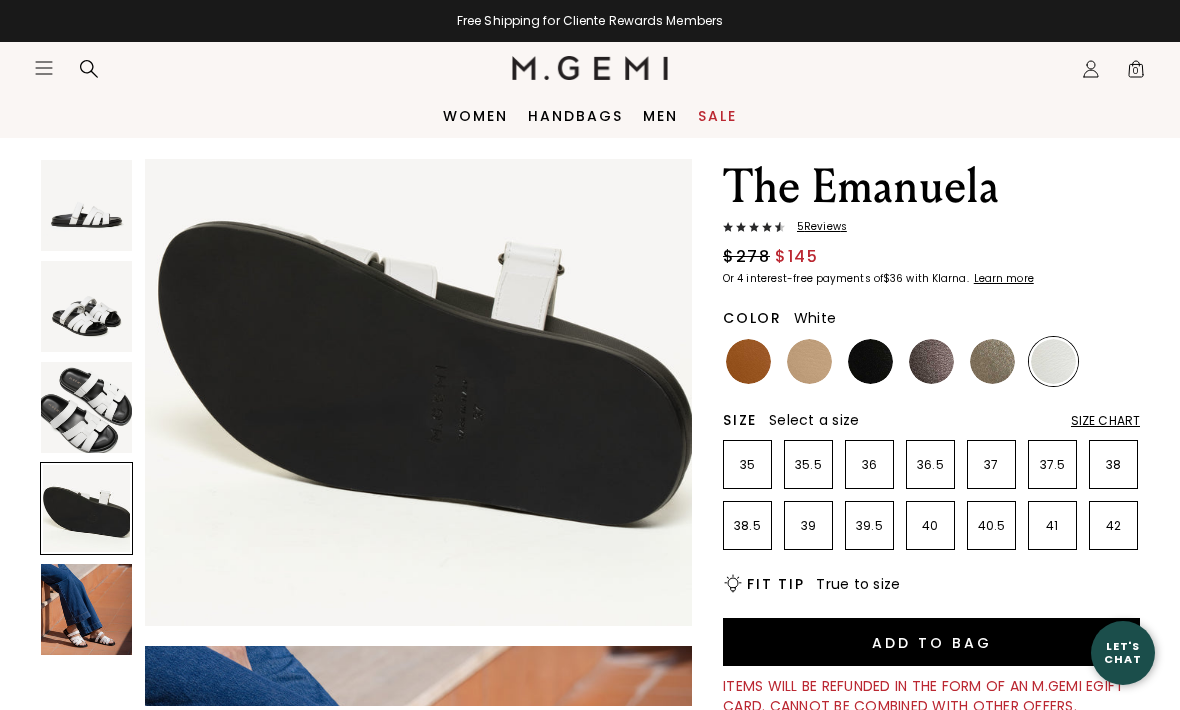 click at bounding box center [86, 205] 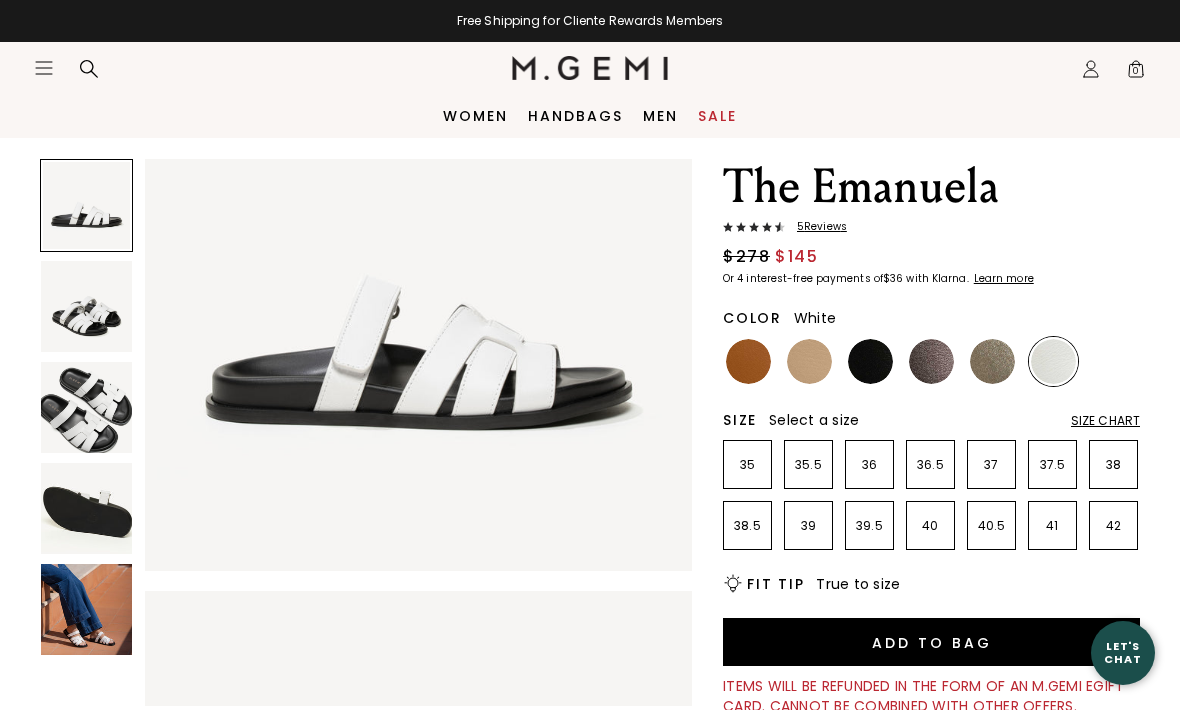 scroll, scrollTop: 0, scrollLeft: 0, axis: both 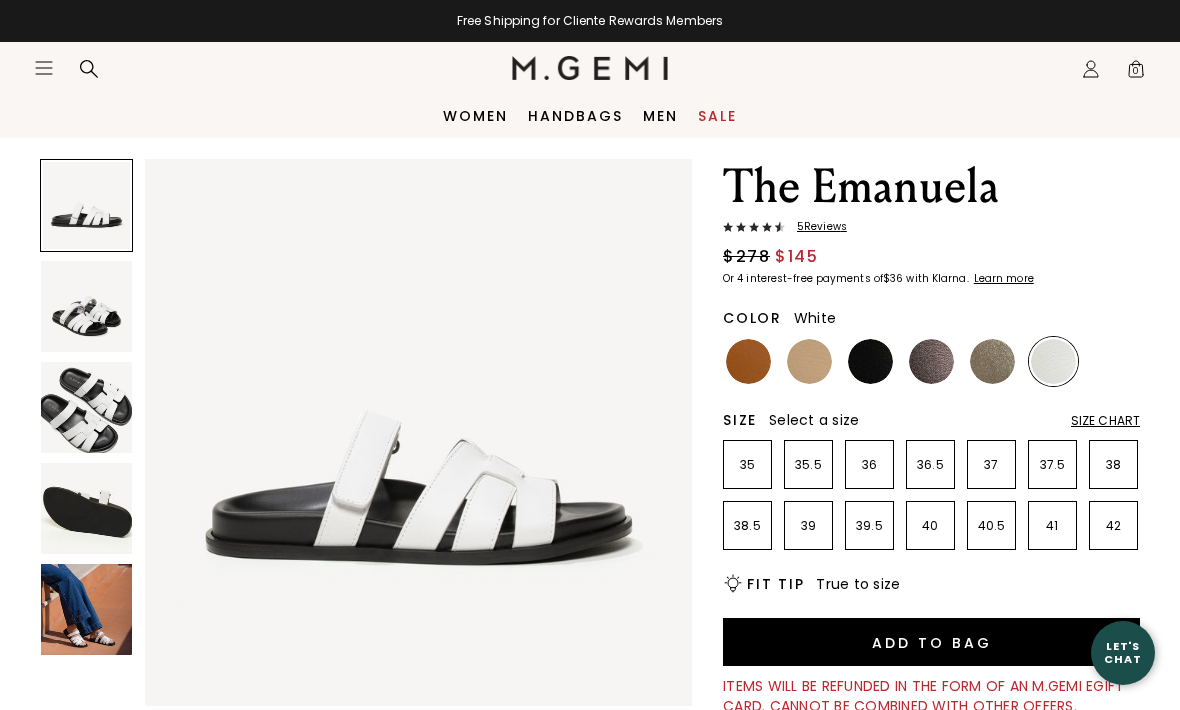 click at bounding box center (992, 361) 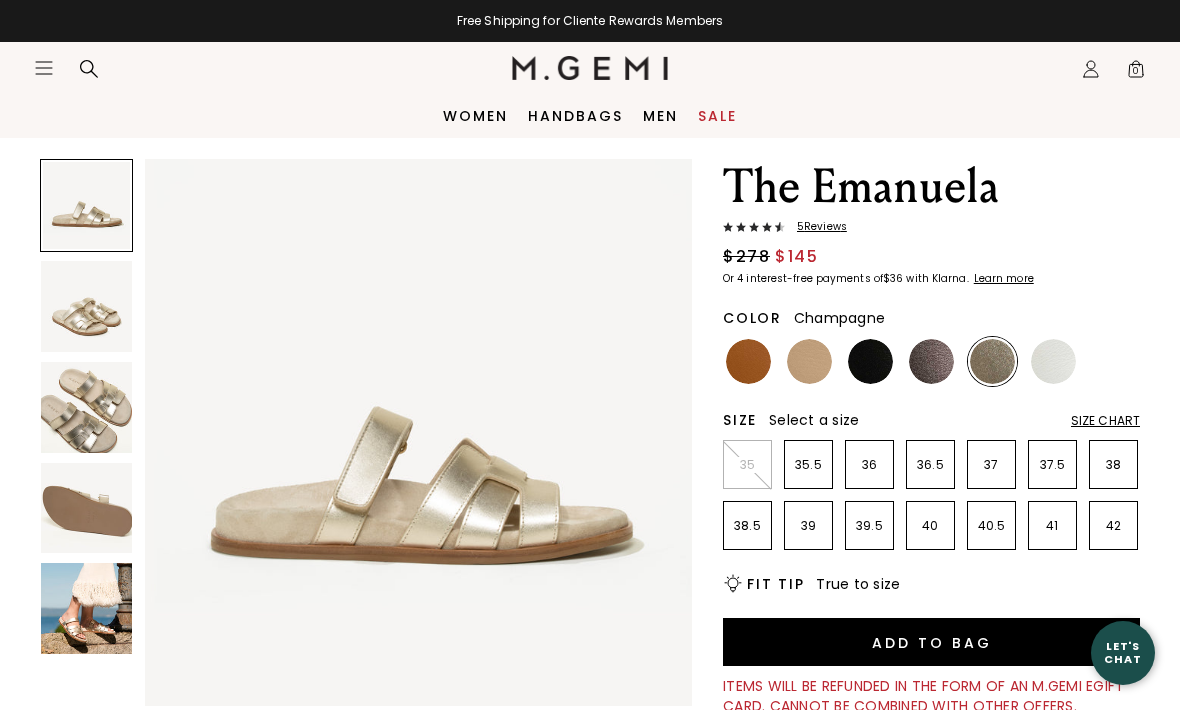scroll, scrollTop: 0, scrollLeft: 0, axis: both 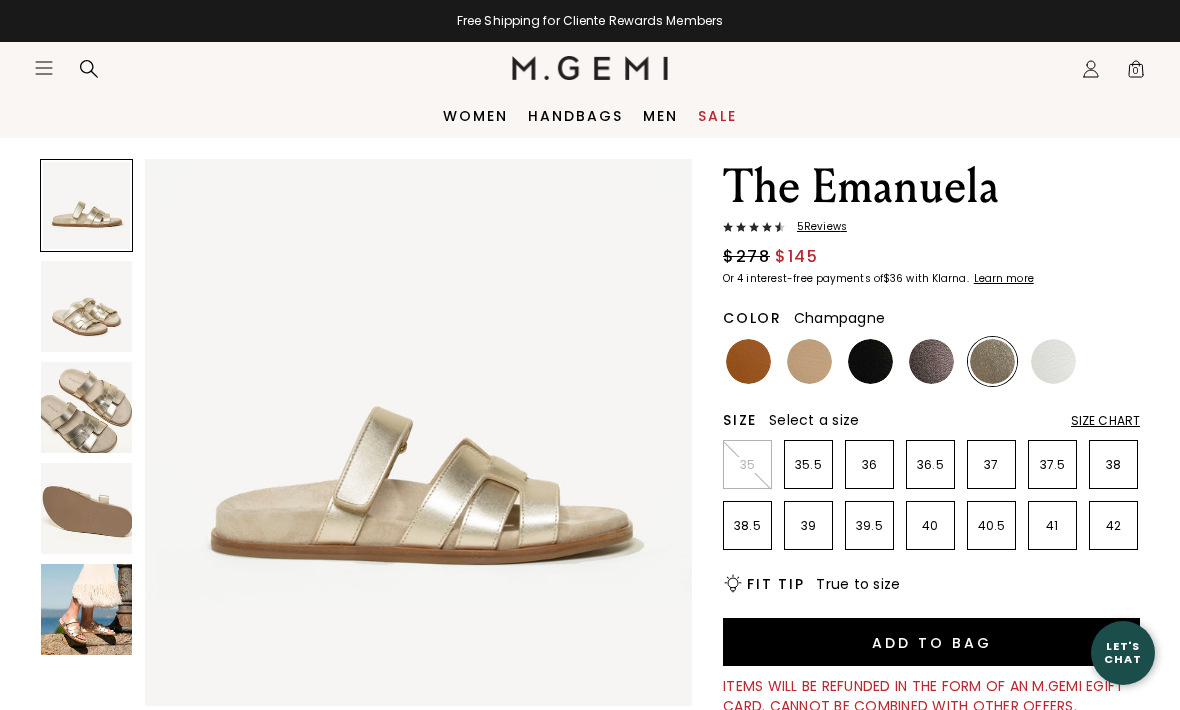 click at bounding box center (931, 361) 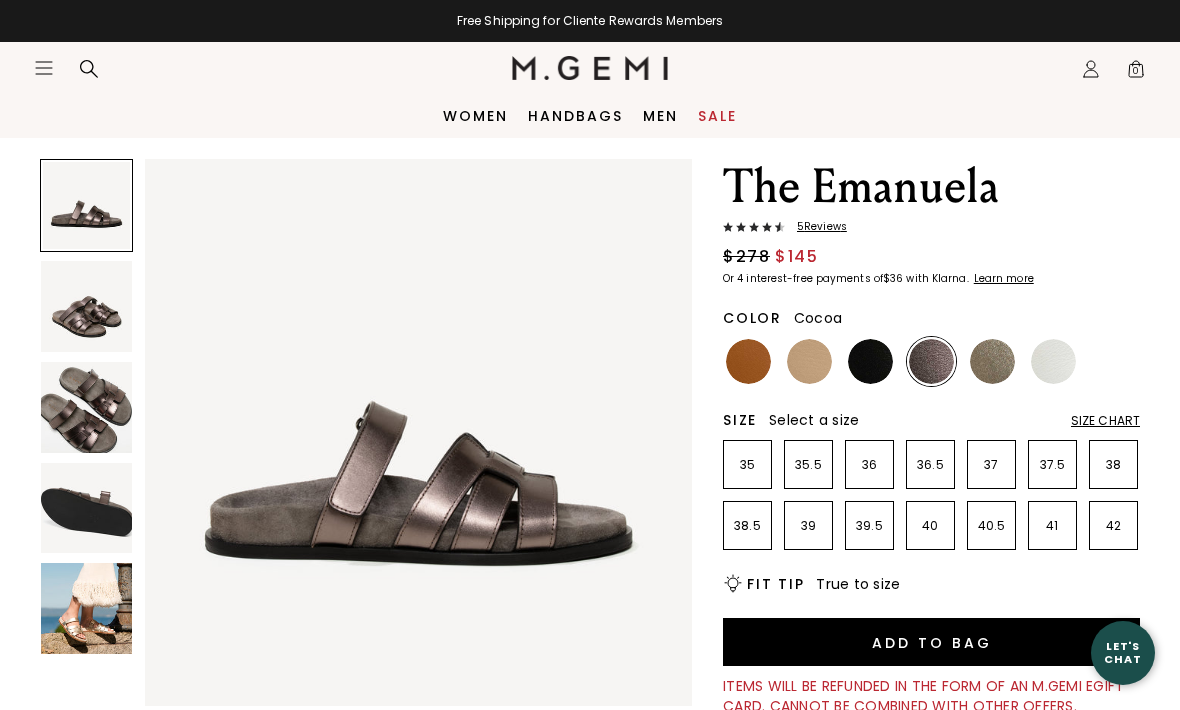 scroll, scrollTop: 0, scrollLeft: 0, axis: both 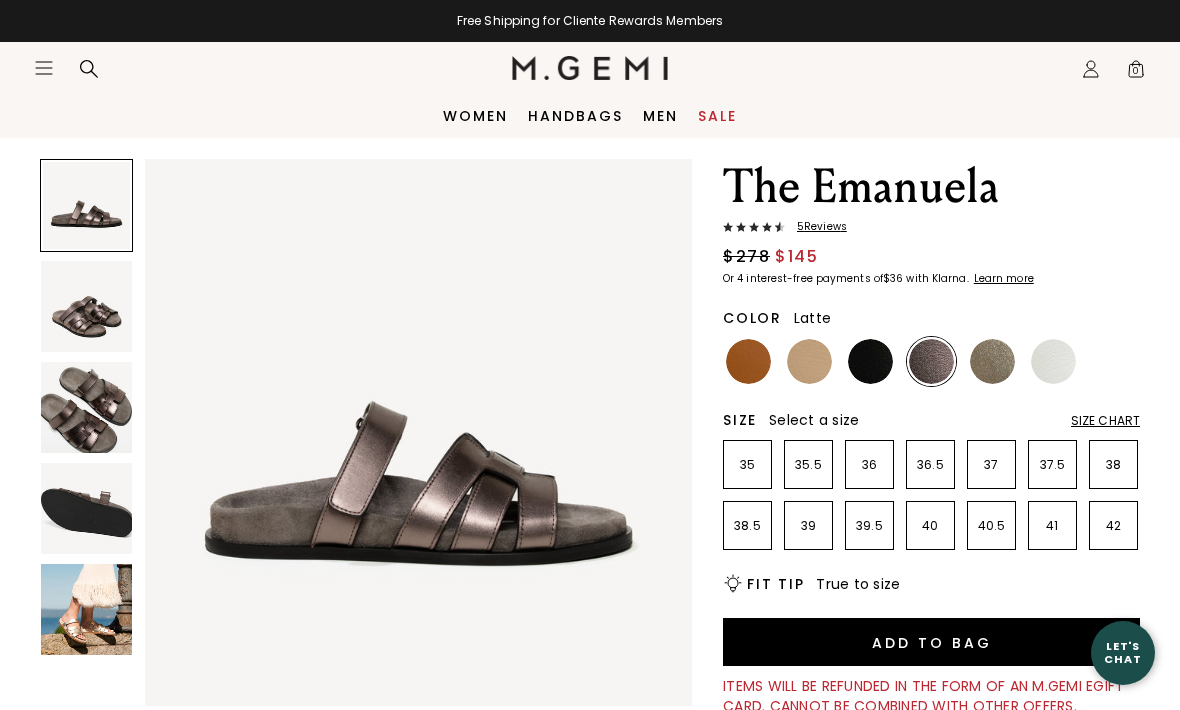 click at bounding box center [809, 361] 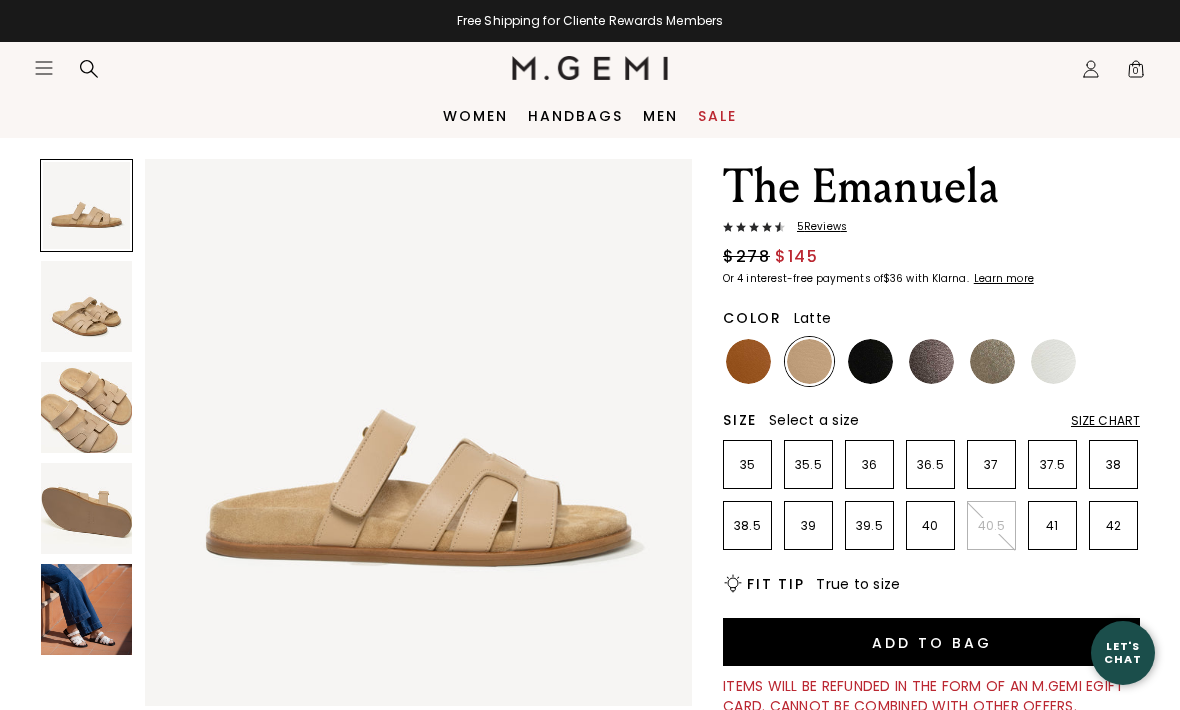 scroll, scrollTop: 0, scrollLeft: 0, axis: both 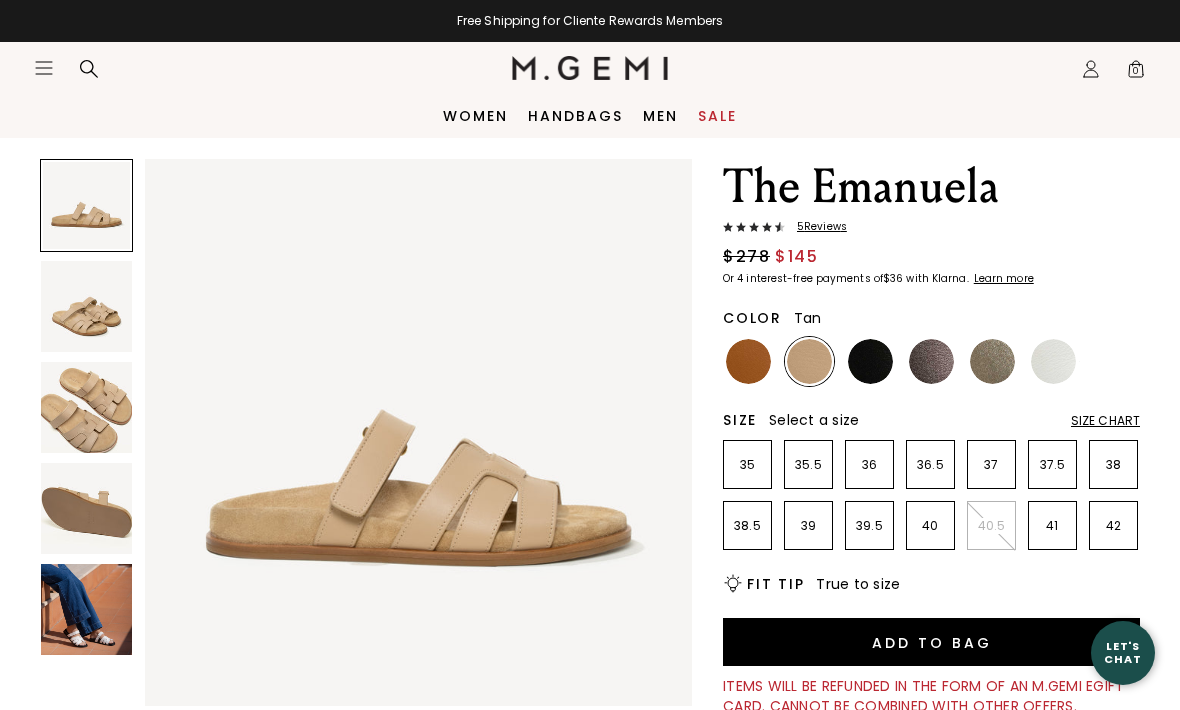 click at bounding box center (748, 361) 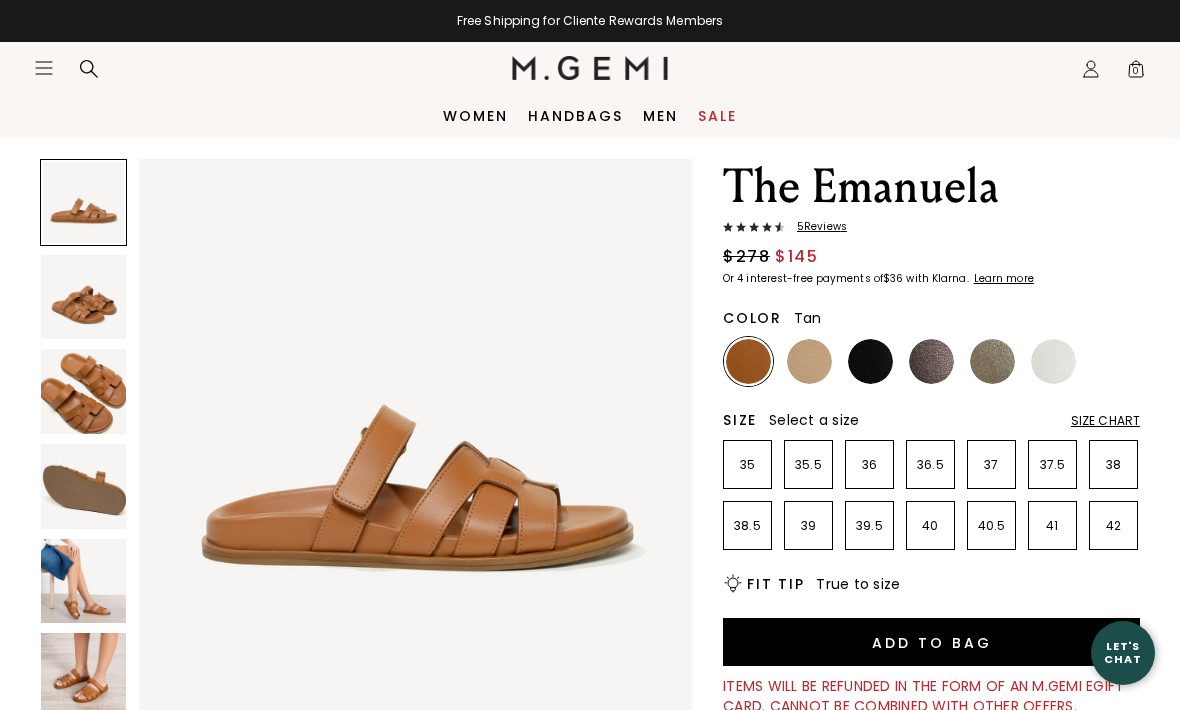 scroll, scrollTop: 0, scrollLeft: 0, axis: both 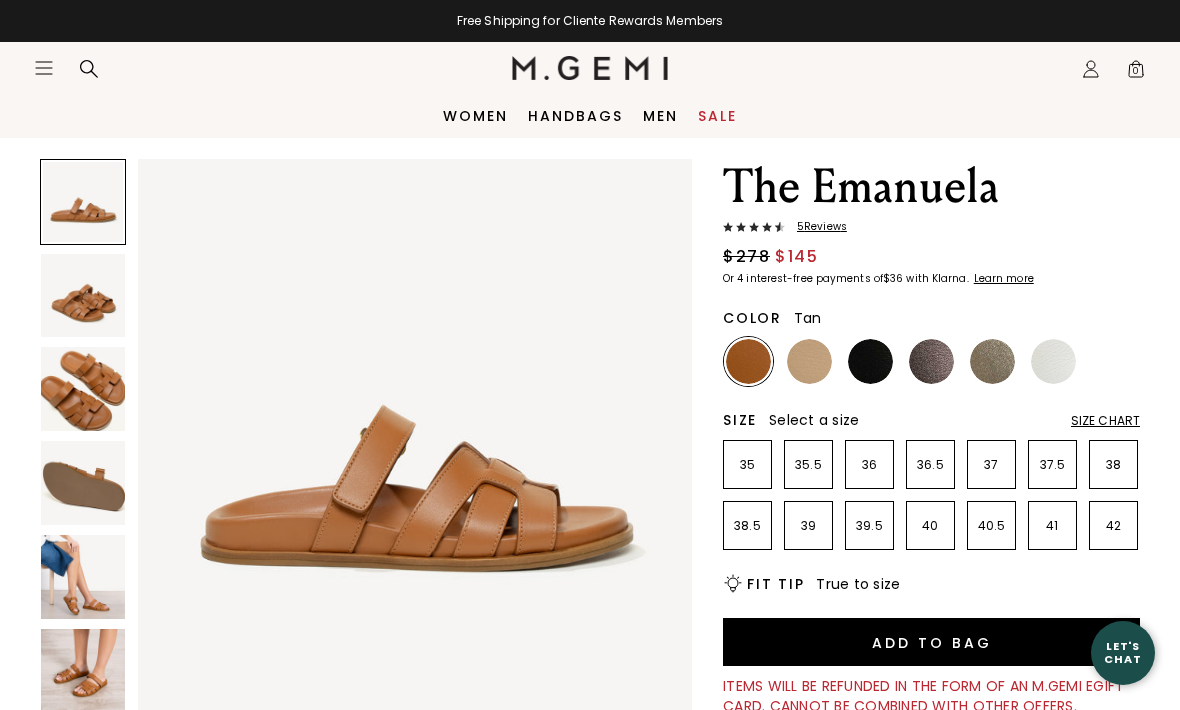 click at bounding box center [83, 671] 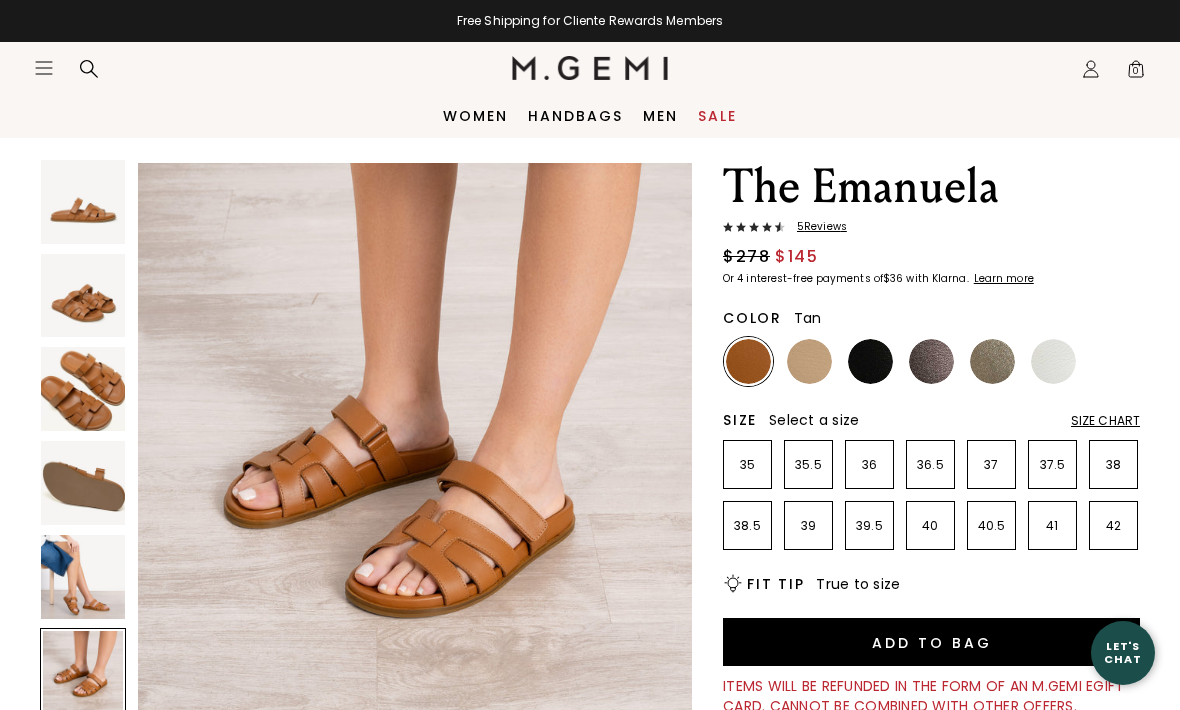 scroll, scrollTop: 2871, scrollLeft: 0, axis: vertical 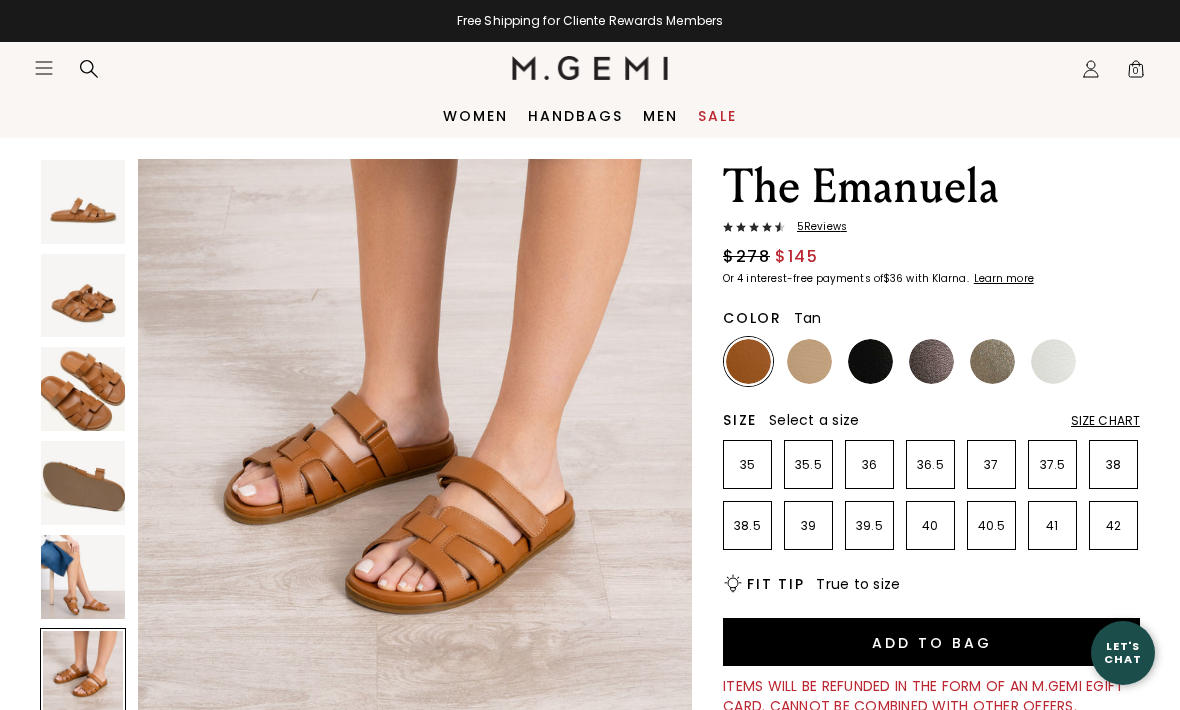 click at bounding box center (83, 577) 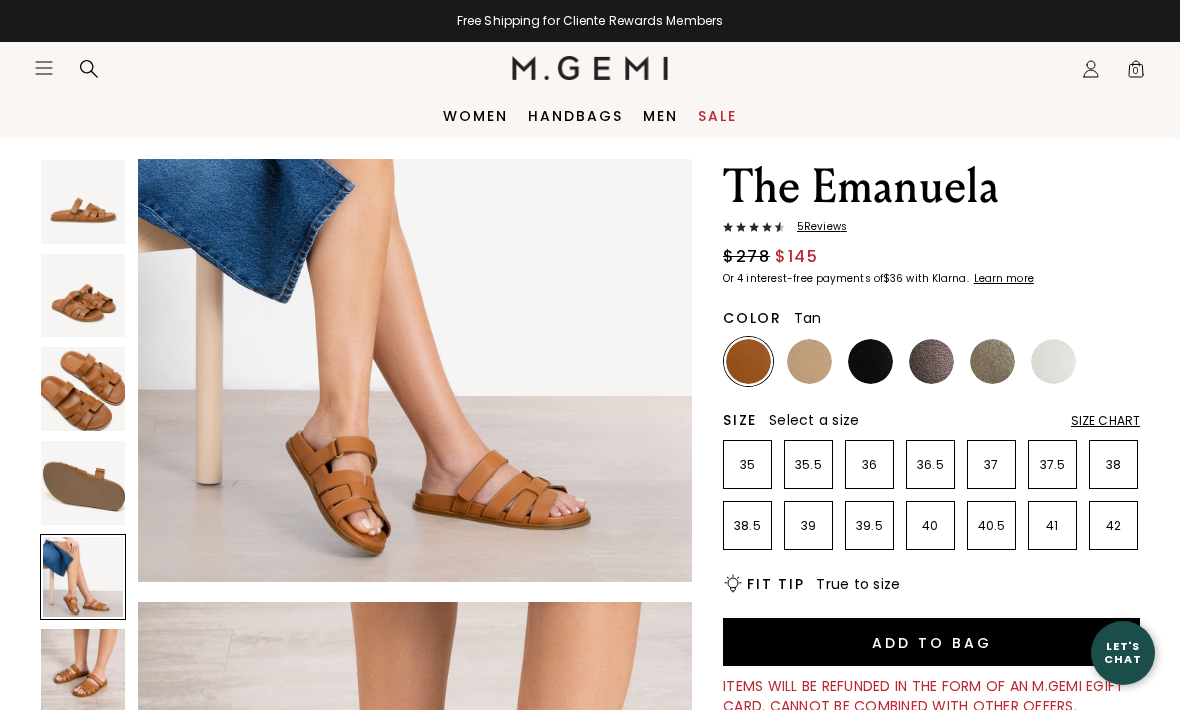 scroll, scrollTop: 2297, scrollLeft: 0, axis: vertical 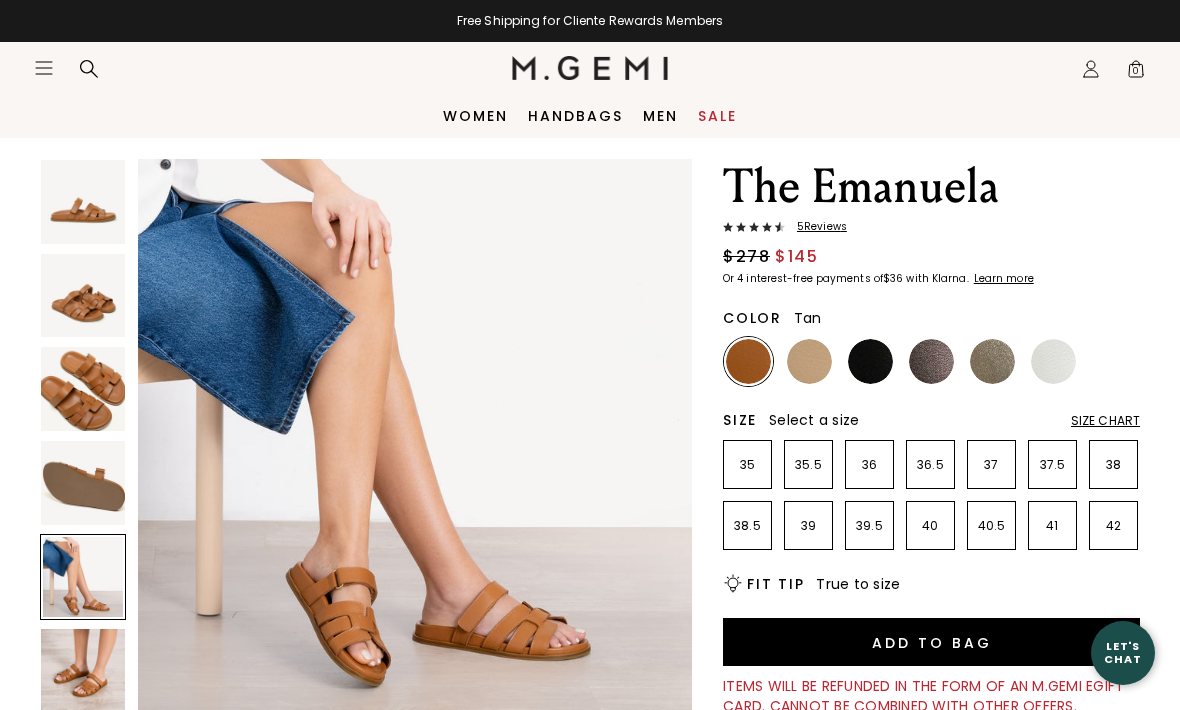 click at bounding box center (83, 671) 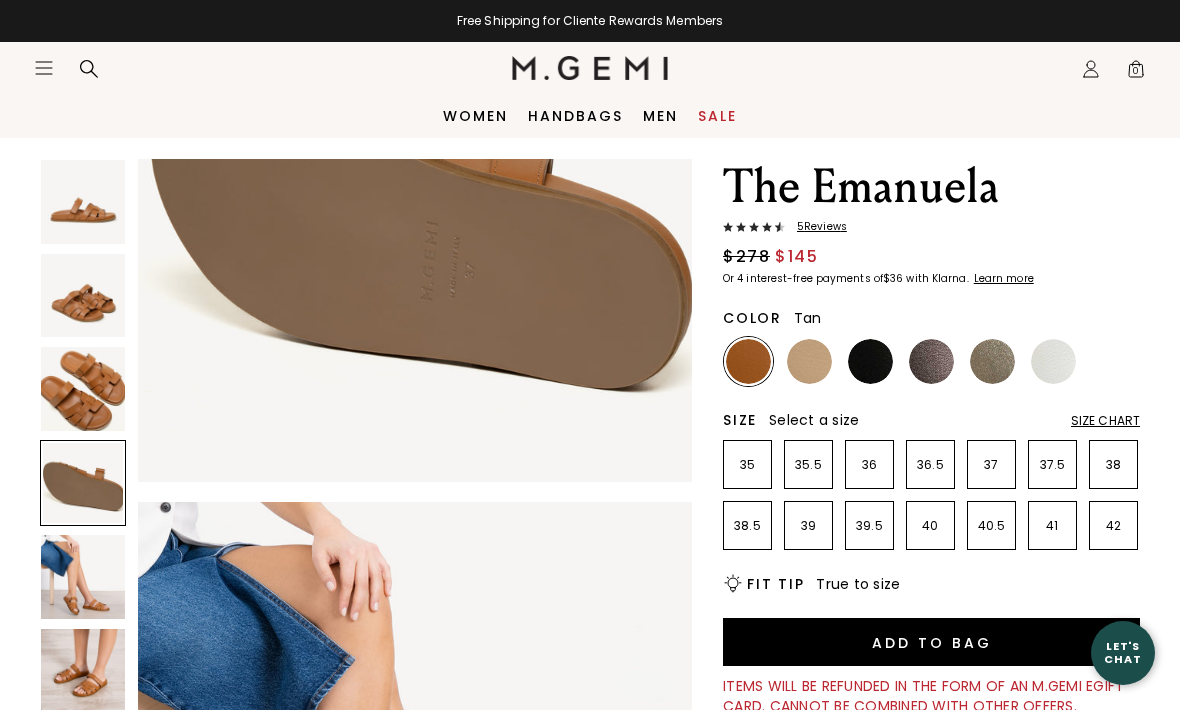 scroll, scrollTop: 1907, scrollLeft: 0, axis: vertical 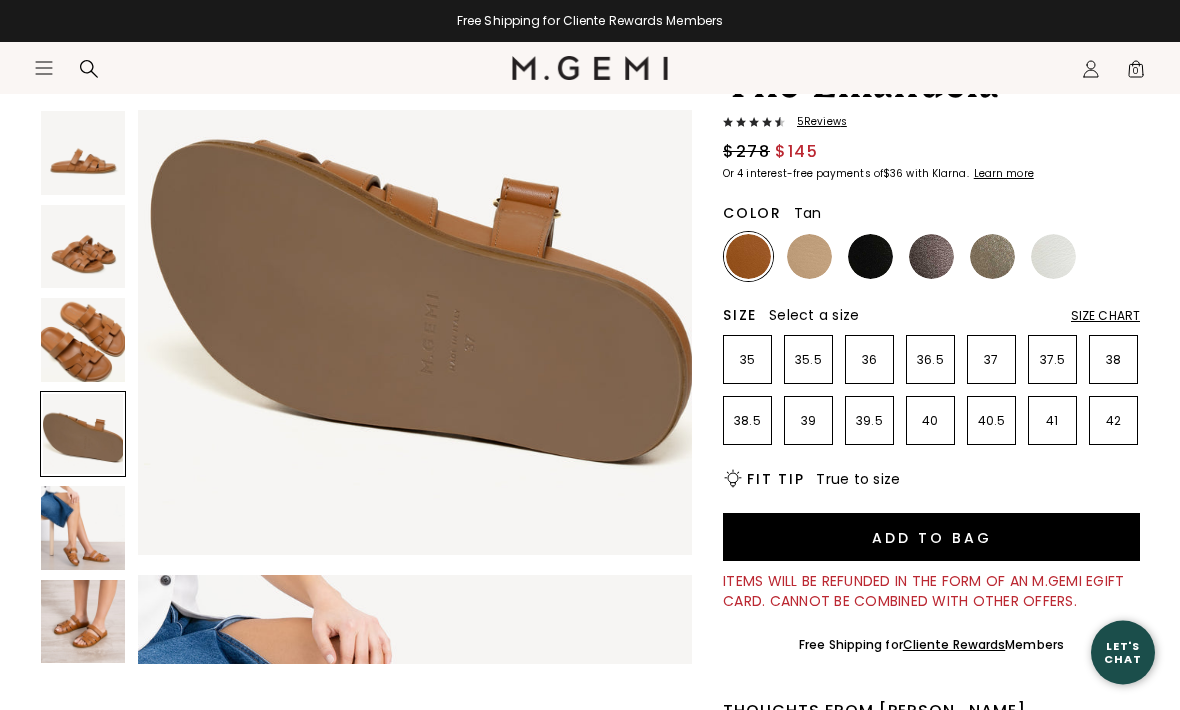 click at bounding box center (83, 622) 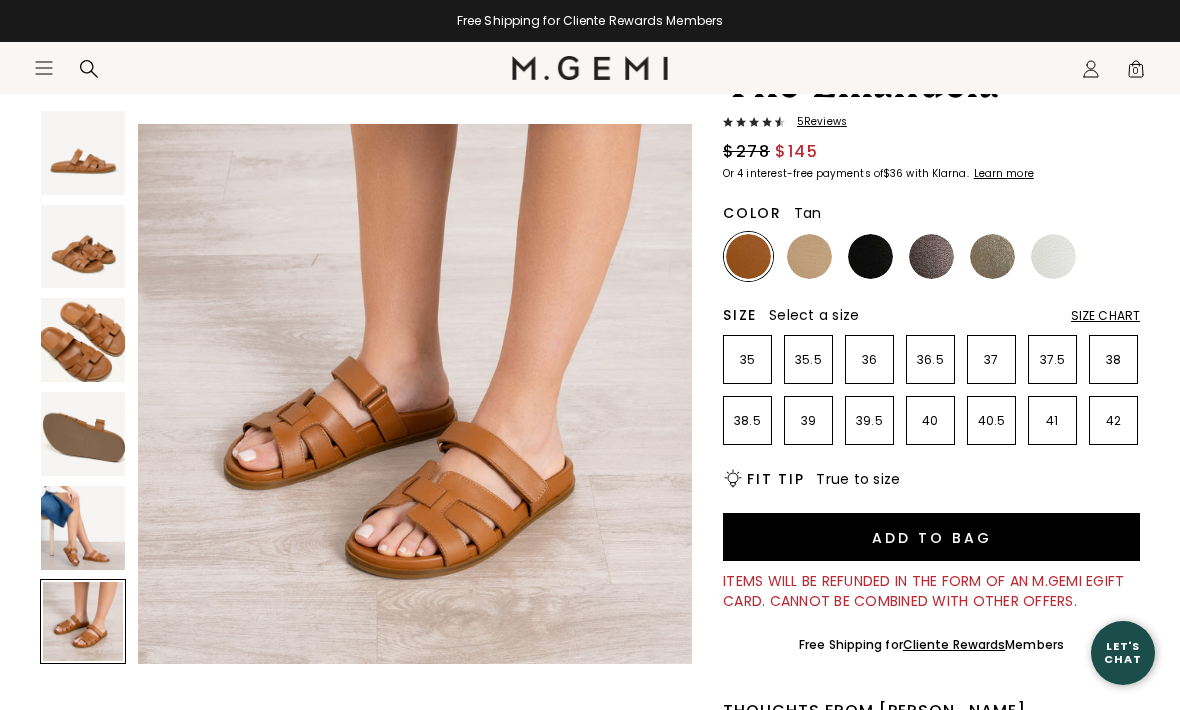 scroll, scrollTop: 2871, scrollLeft: 0, axis: vertical 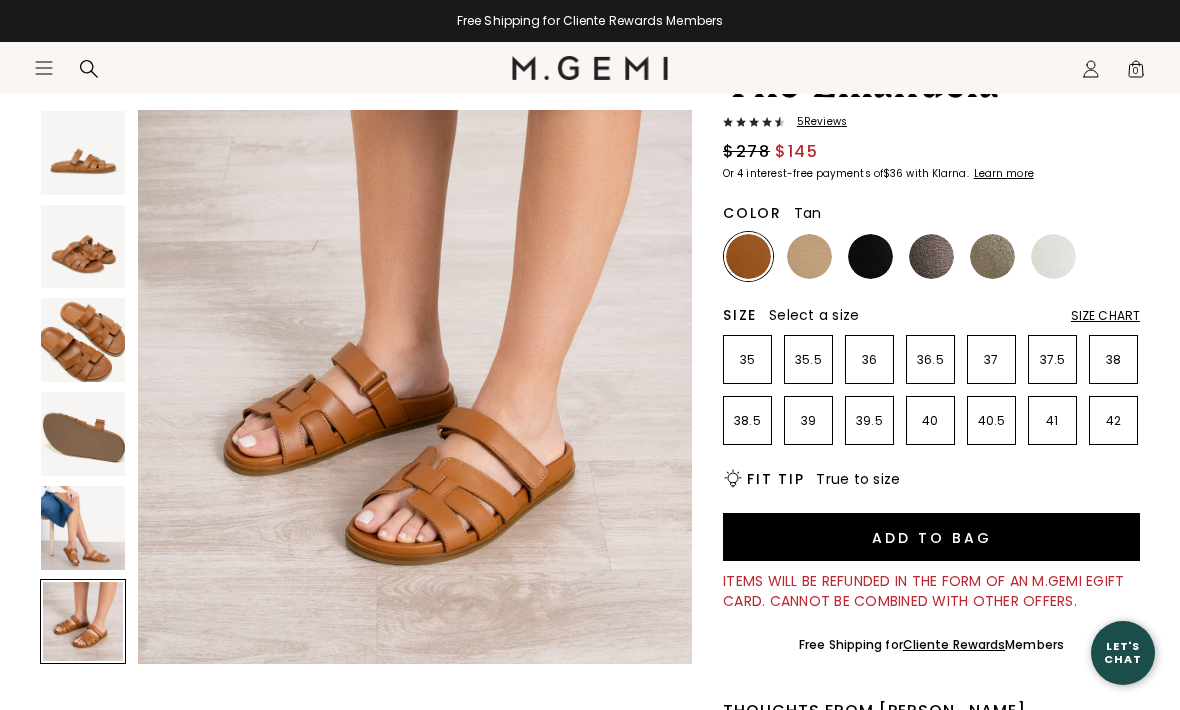 click at bounding box center (83, 528) 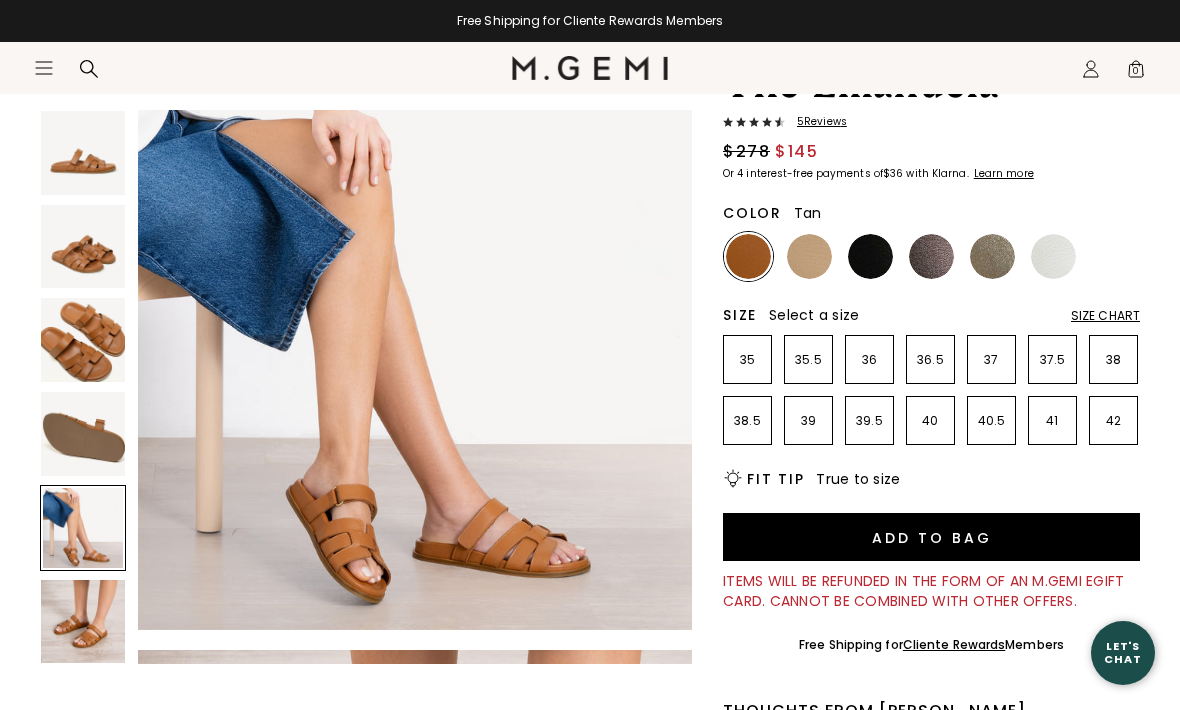 scroll, scrollTop: 2297, scrollLeft: 0, axis: vertical 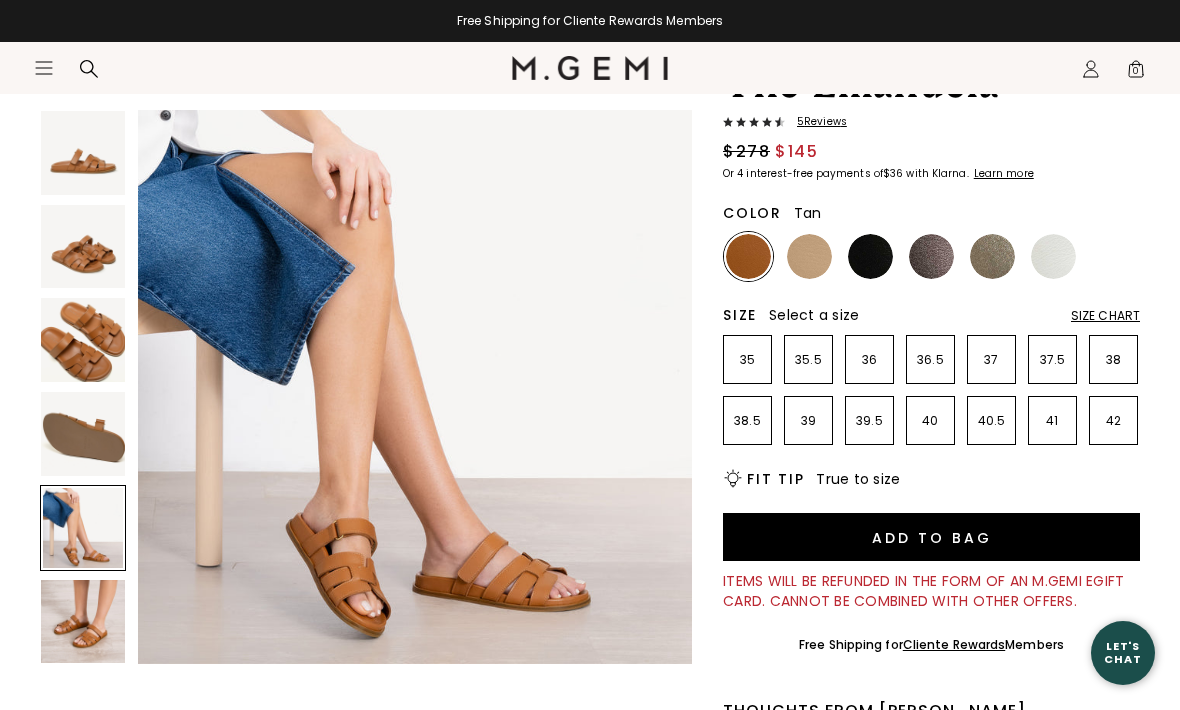 click at bounding box center [992, 256] 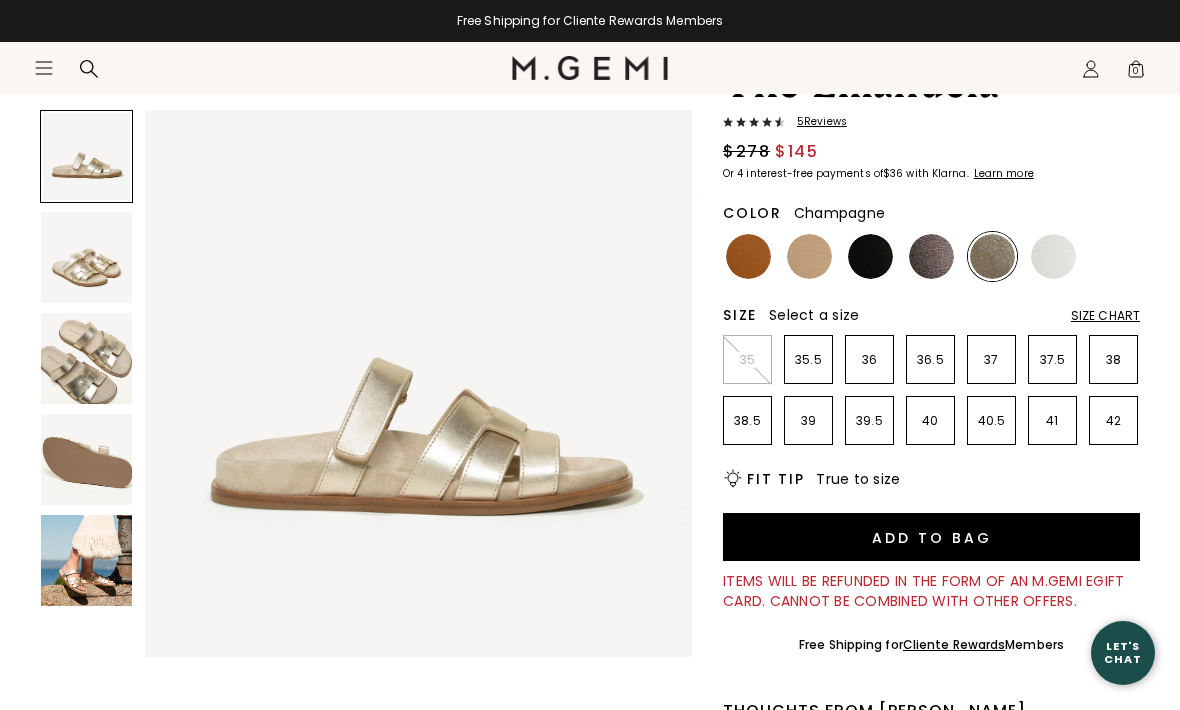 scroll, scrollTop: 0, scrollLeft: 0, axis: both 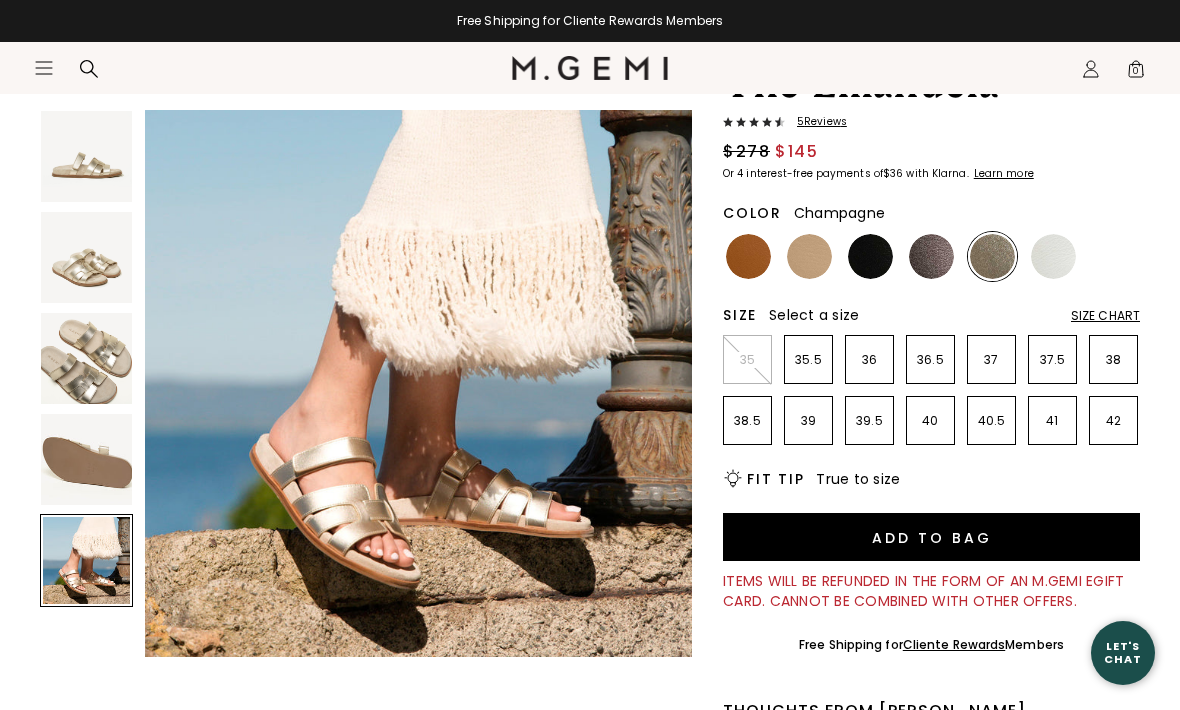 click at bounding box center (86, 560) 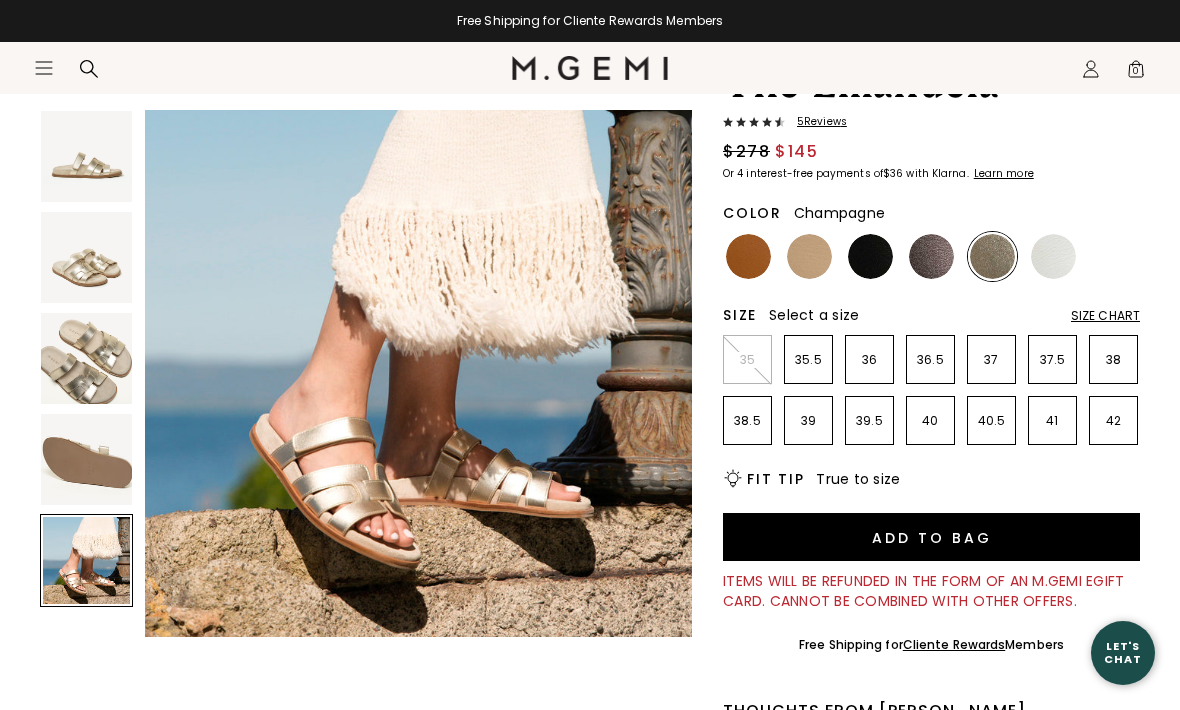 scroll, scrollTop: 2288, scrollLeft: 0, axis: vertical 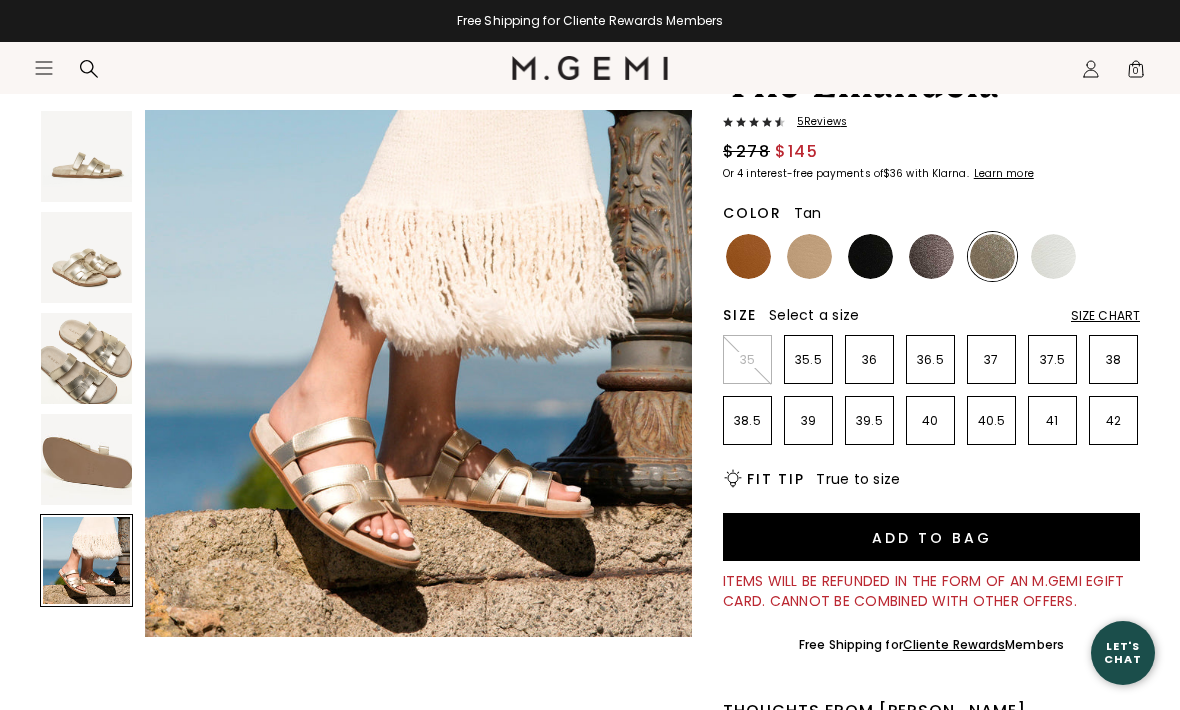 click at bounding box center (748, 256) 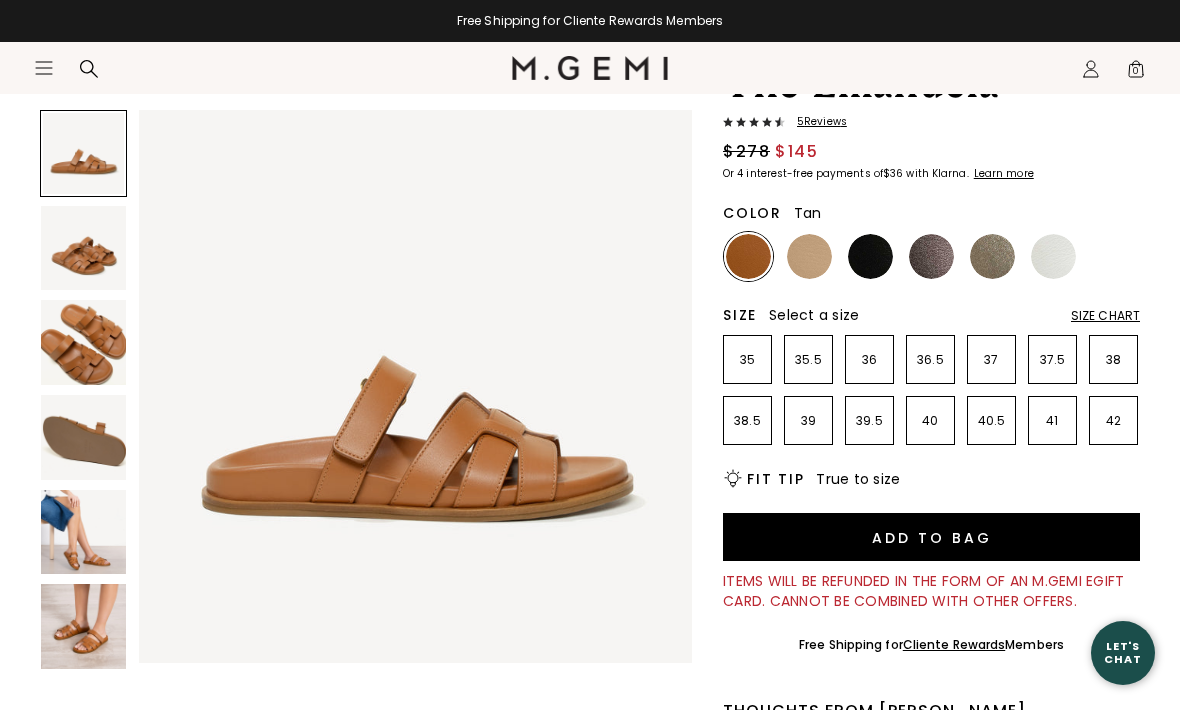 scroll, scrollTop: 0, scrollLeft: 0, axis: both 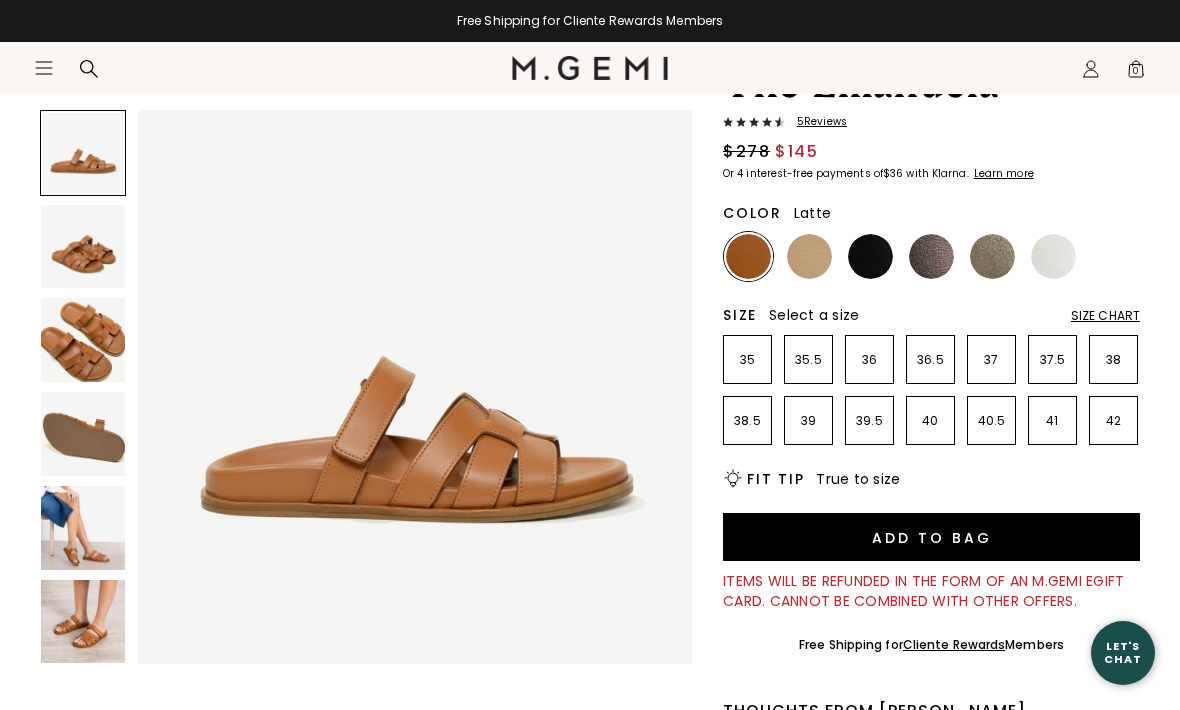 click at bounding box center (809, 256) 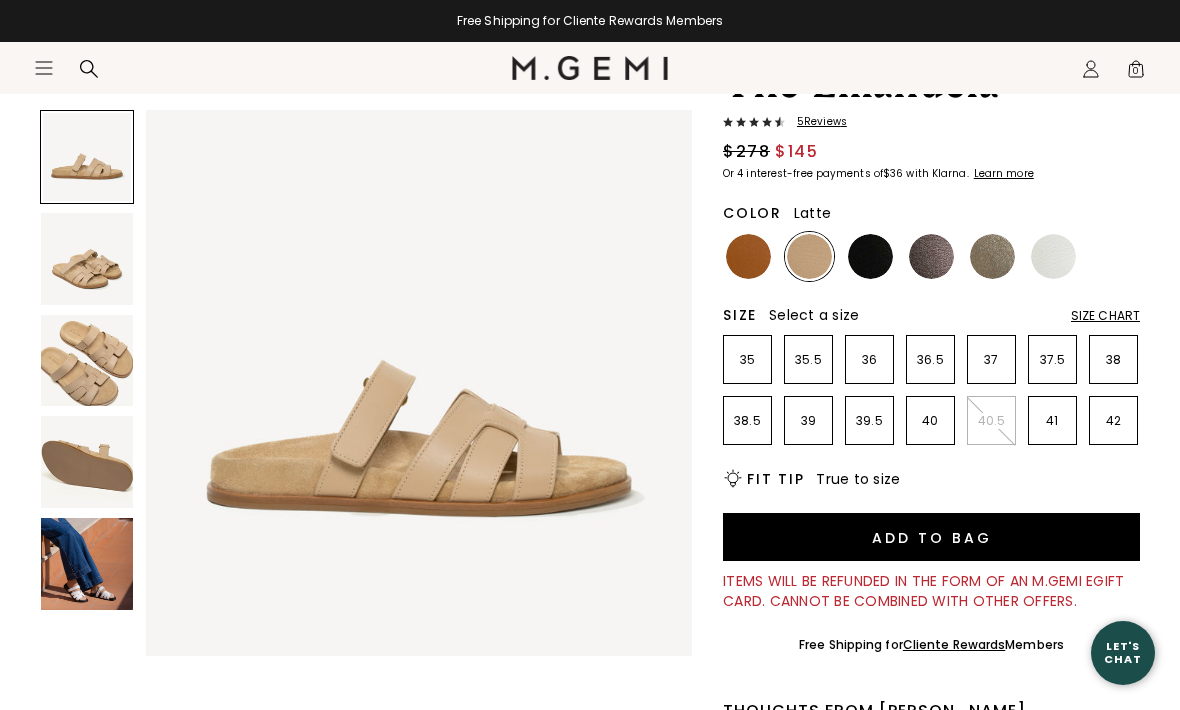 scroll, scrollTop: 0, scrollLeft: 0, axis: both 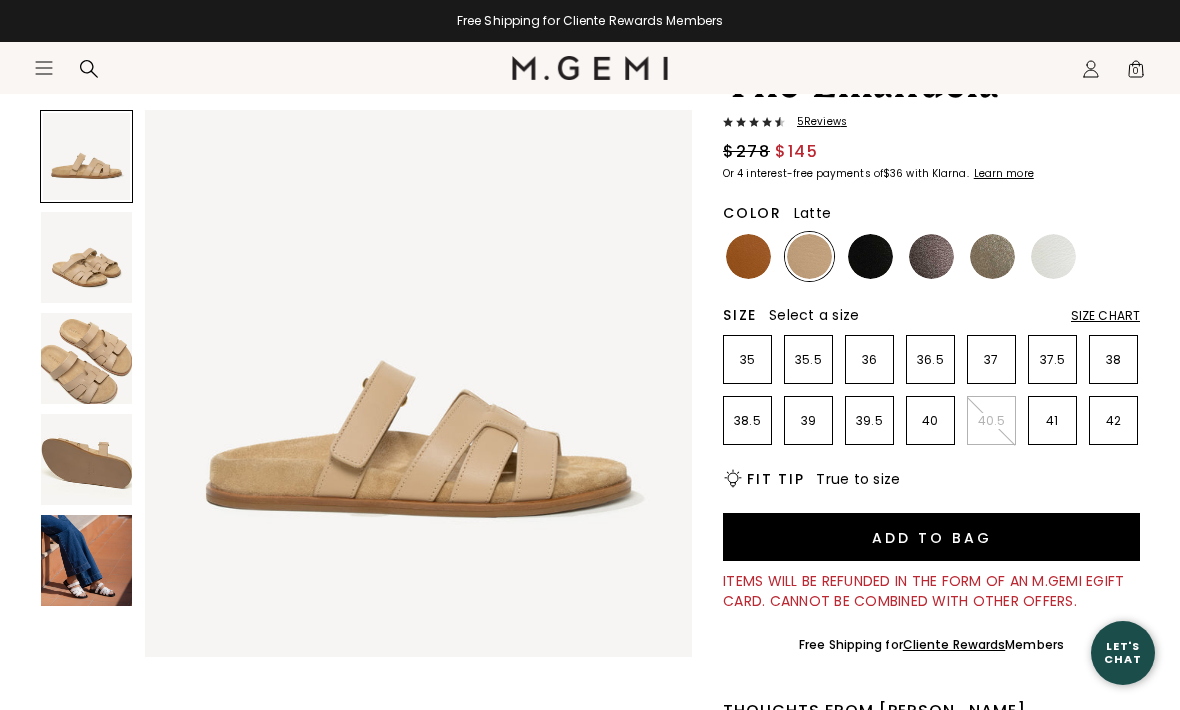 click at bounding box center [86, 560] 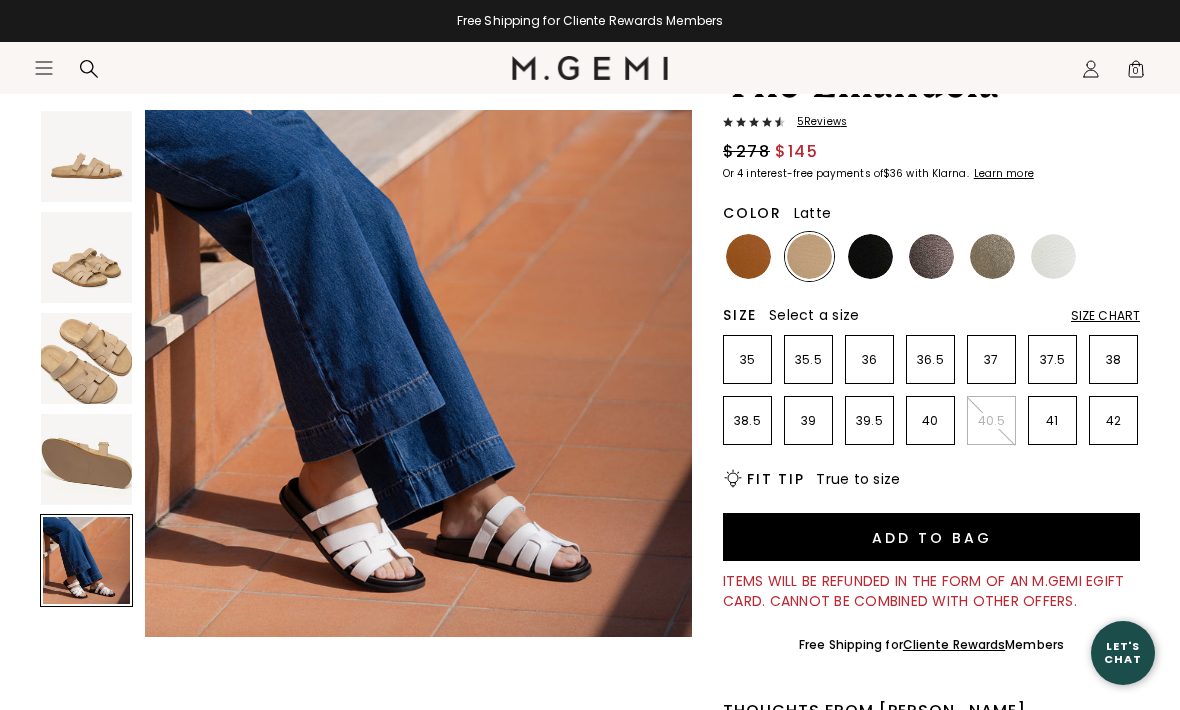 scroll, scrollTop: 2288, scrollLeft: 0, axis: vertical 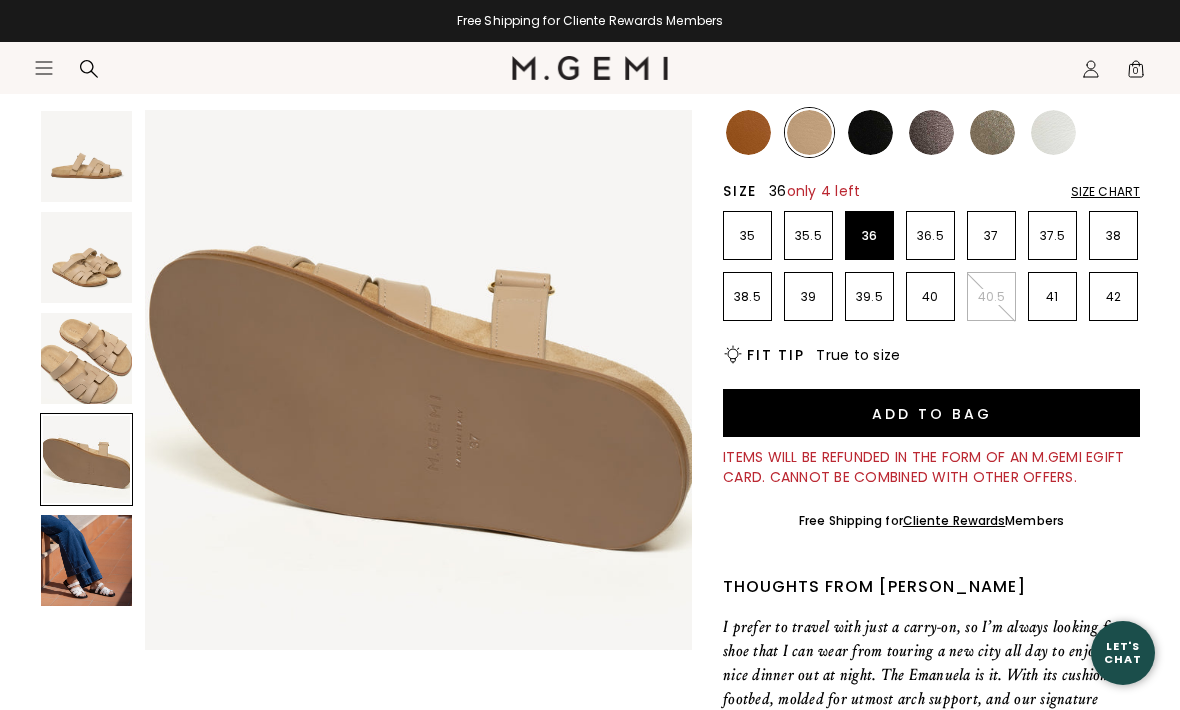 click on "36" at bounding box center [869, 236] 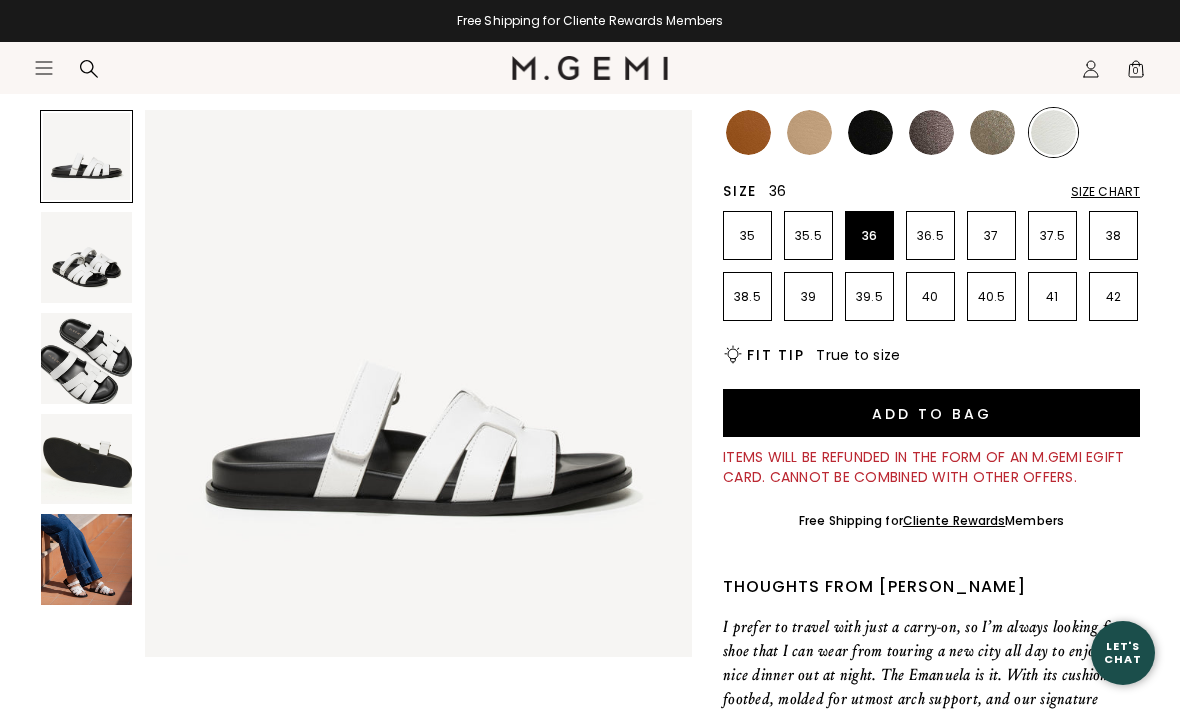 scroll, scrollTop: 0, scrollLeft: 0, axis: both 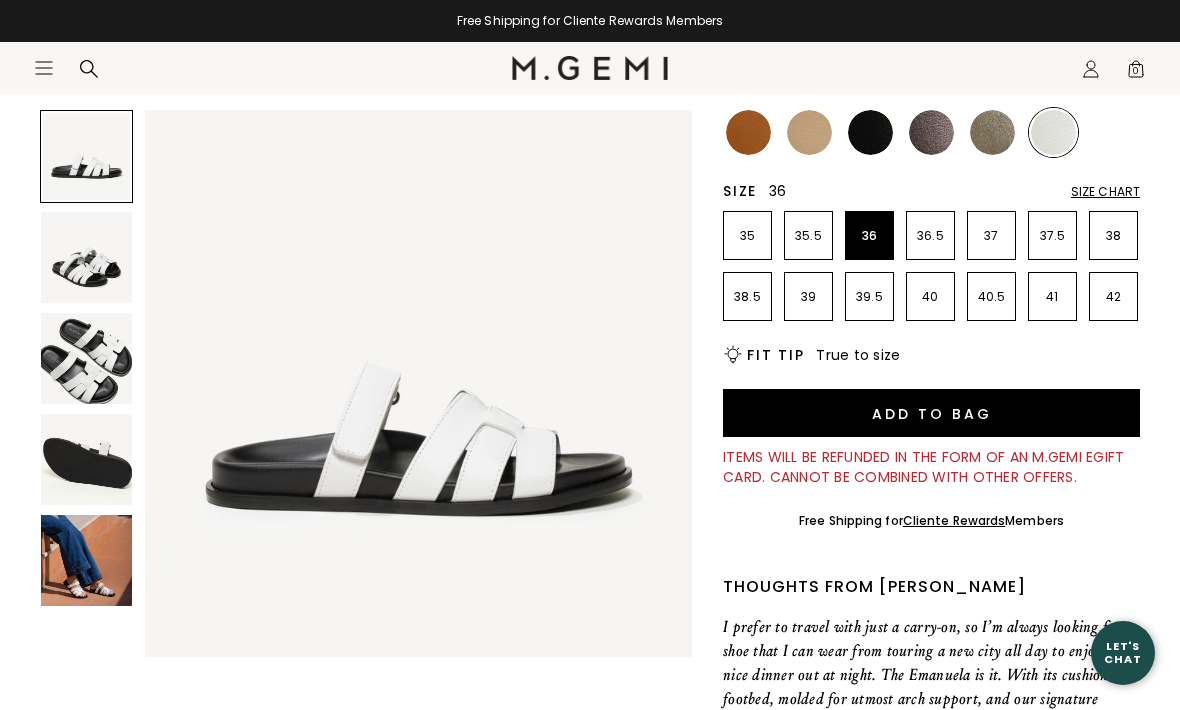 click at bounding box center (86, 560) 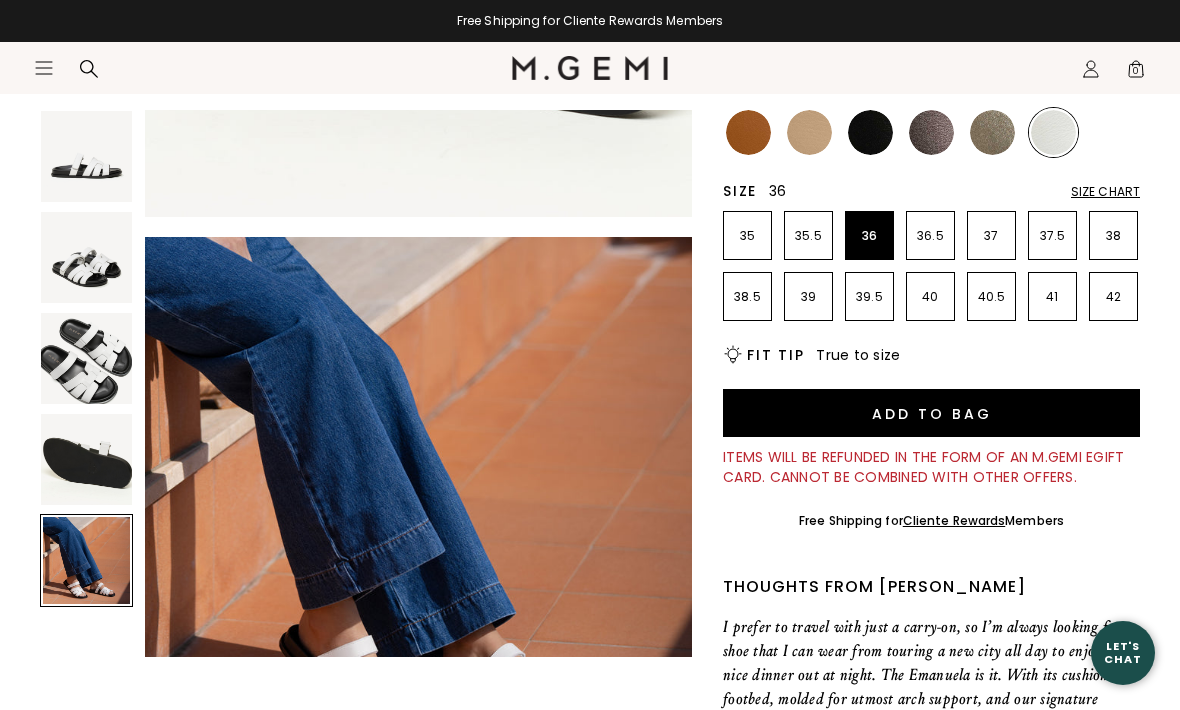 scroll, scrollTop: 2268, scrollLeft: 0, axis: vertical 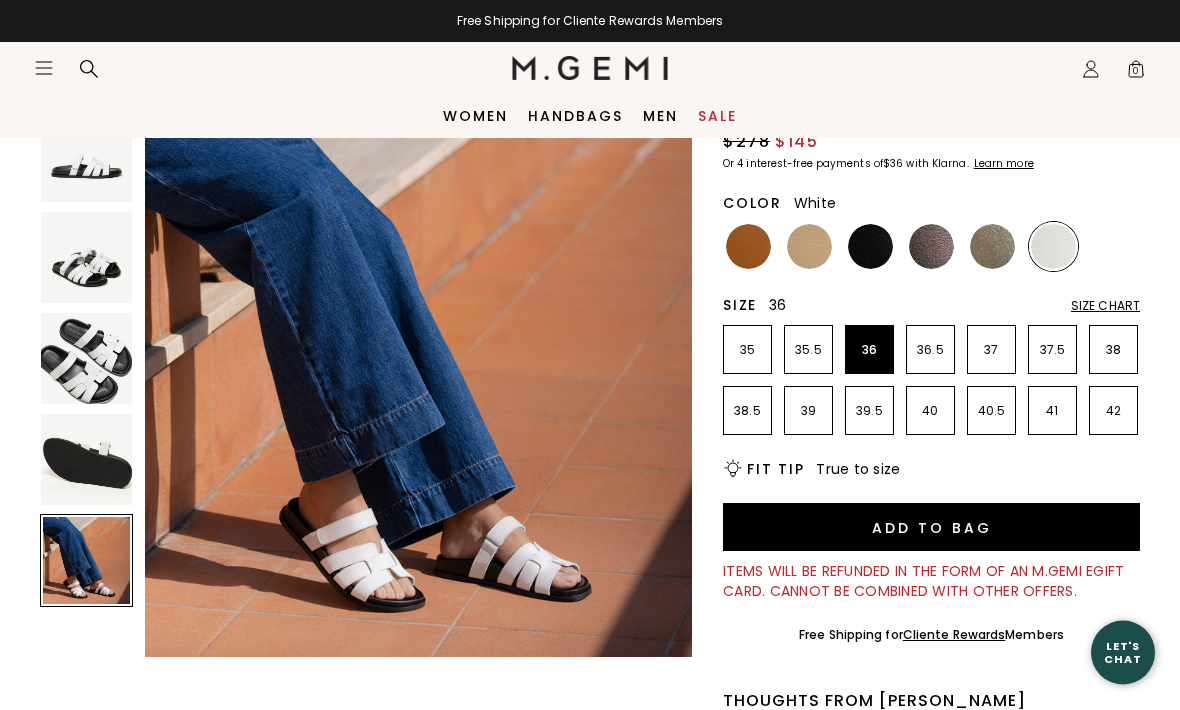 click on "Add to Bag" at bounding box center [931, 528] 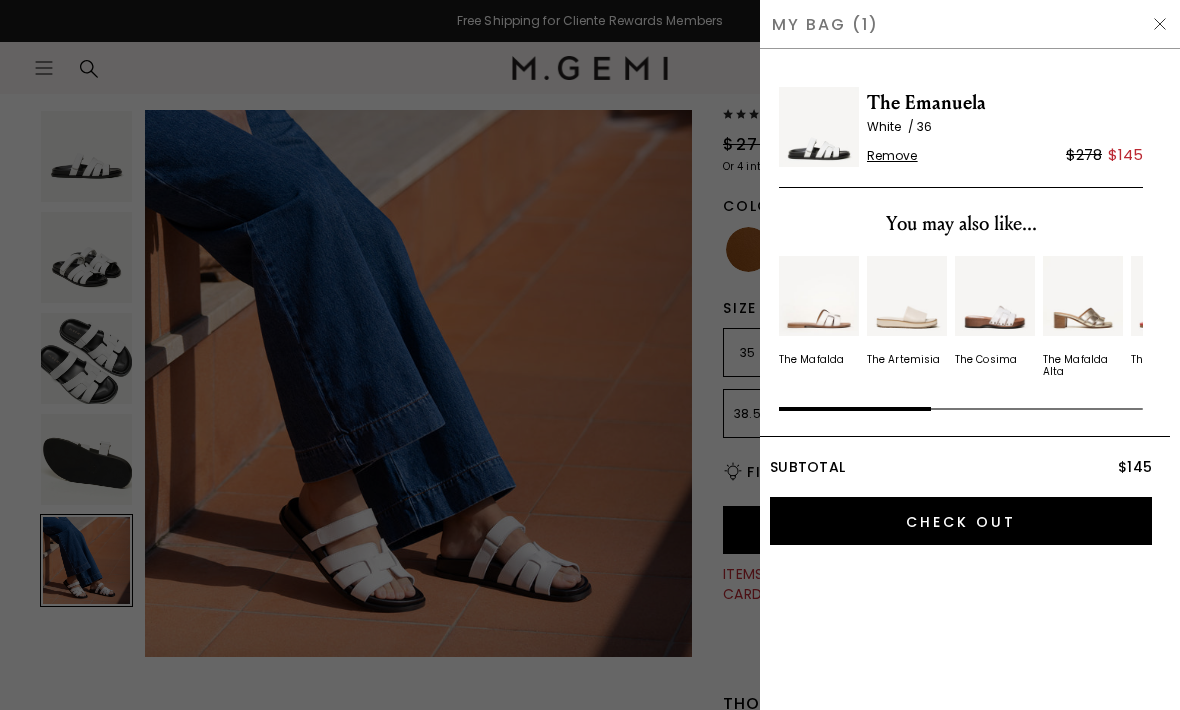 scroll, scrollTop: 0, scrollLeft: 0, axis: both 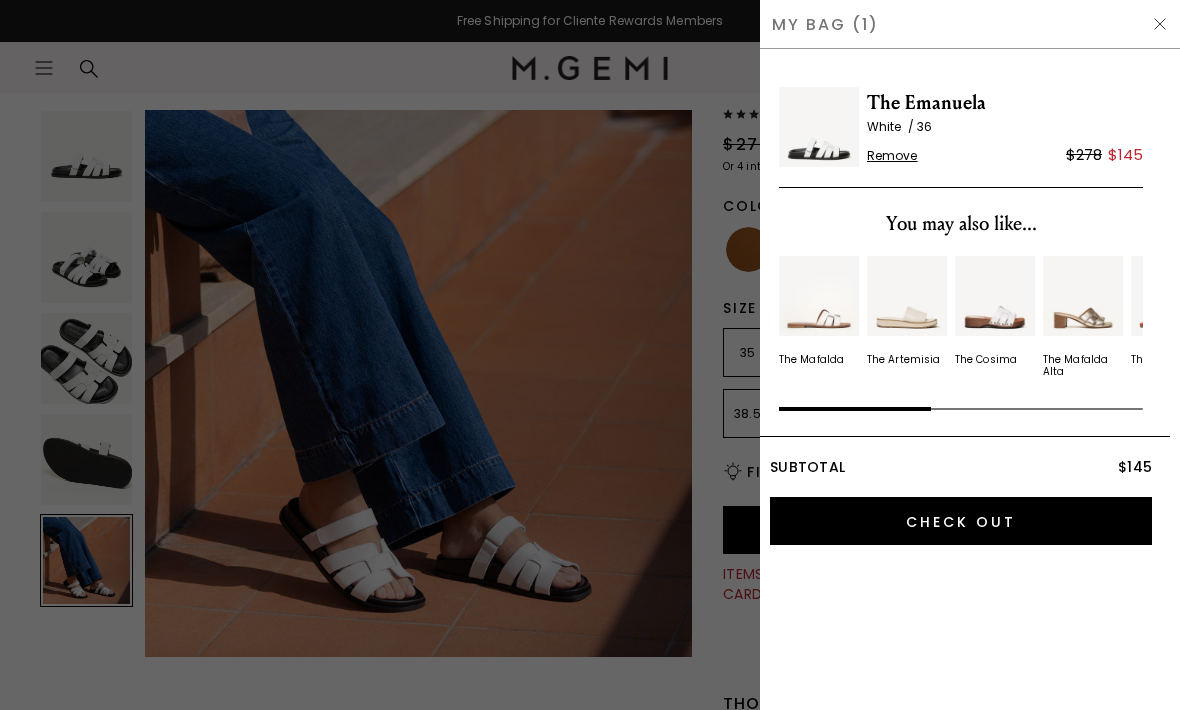 click on "Check Out" at bounding box center [961, 521] 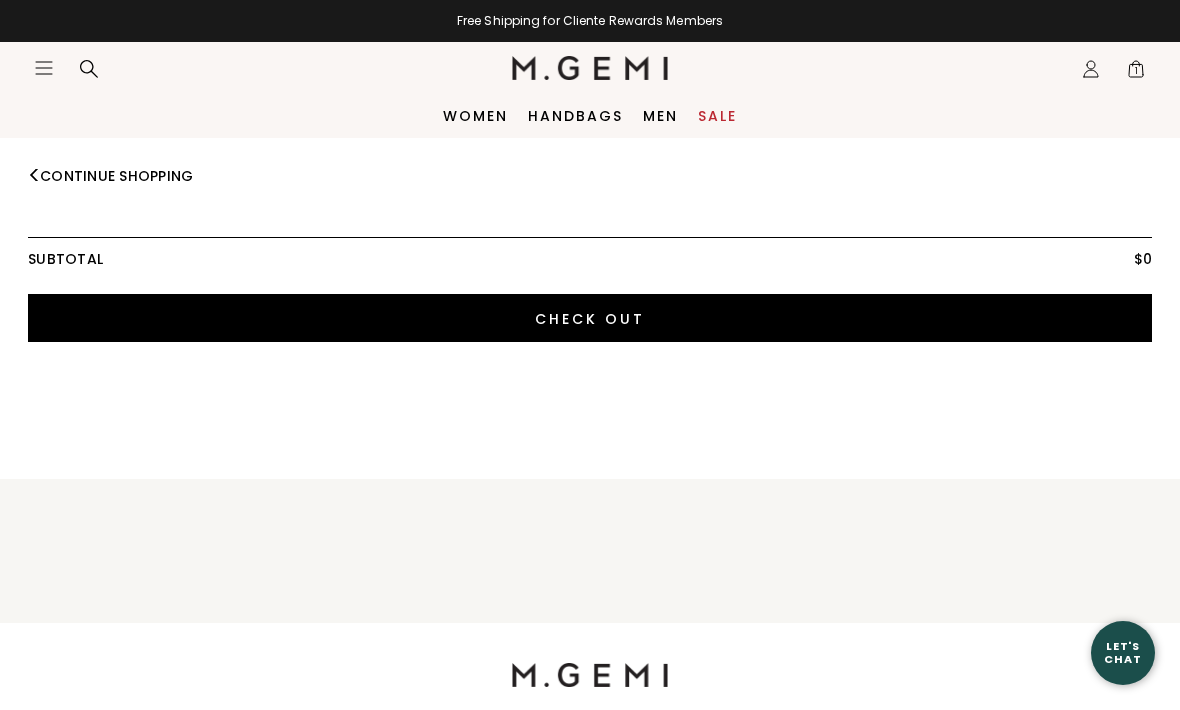 scroll, scrollTop: 0, scrollLeft: 0, axis: both 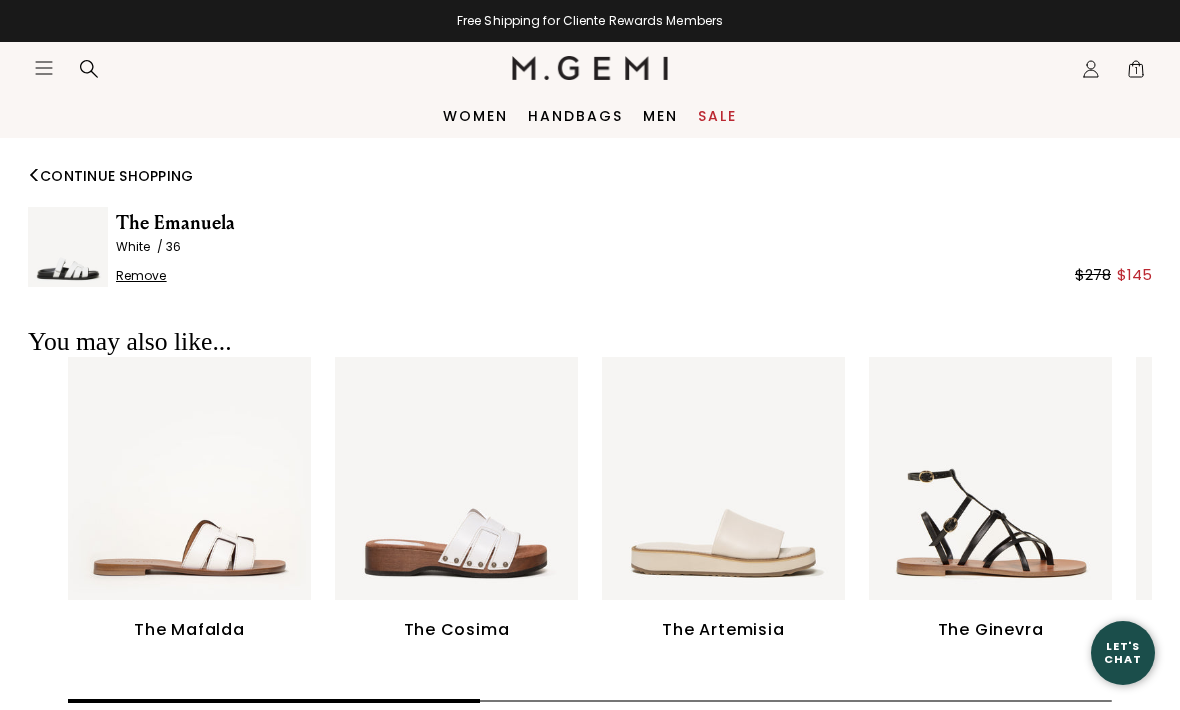 click on "Icons/20x20/profile@2x" 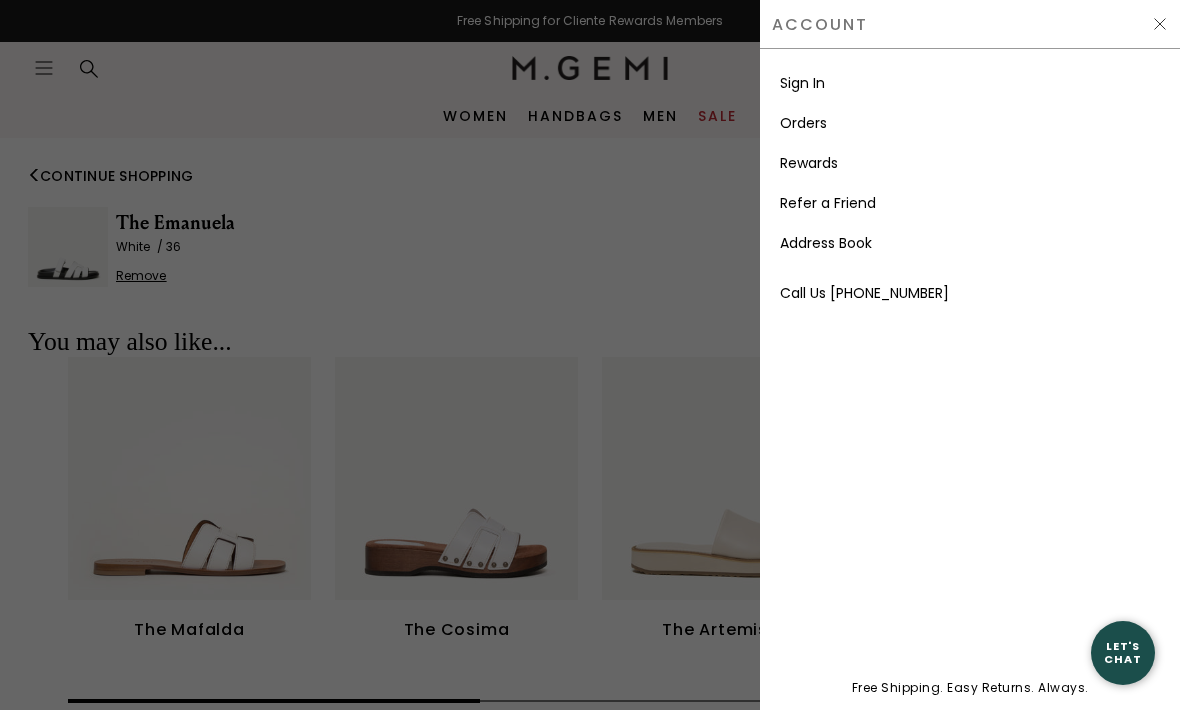 click on "Sign In" at bounding box center [970, 83] 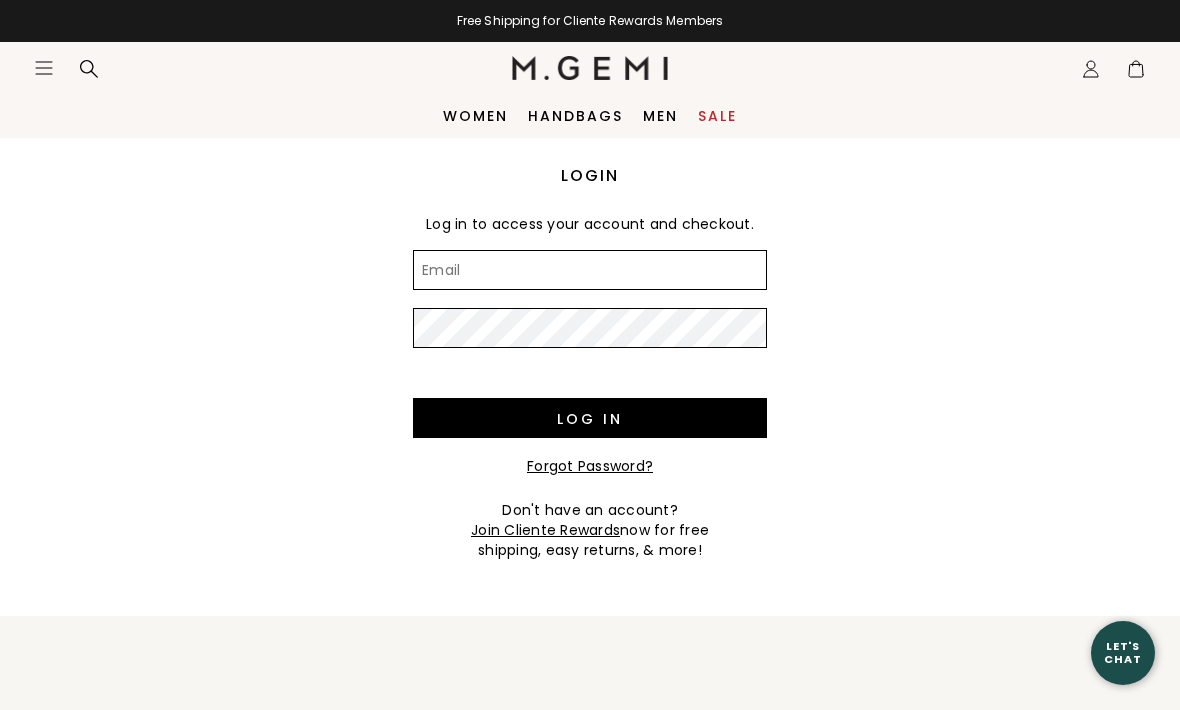scroll, scrollTop: 0, scrollLeft: 0, axis: both 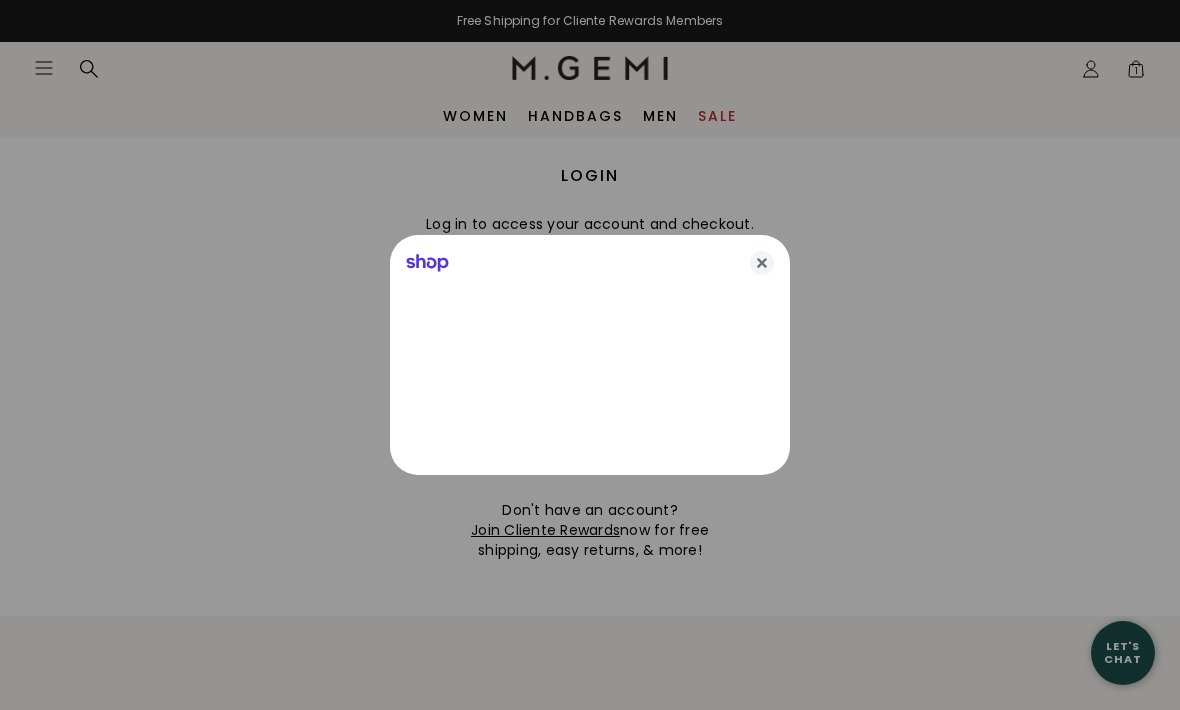 type on "[EMAIL_ADDRESS][DOMAIN_NAME]" 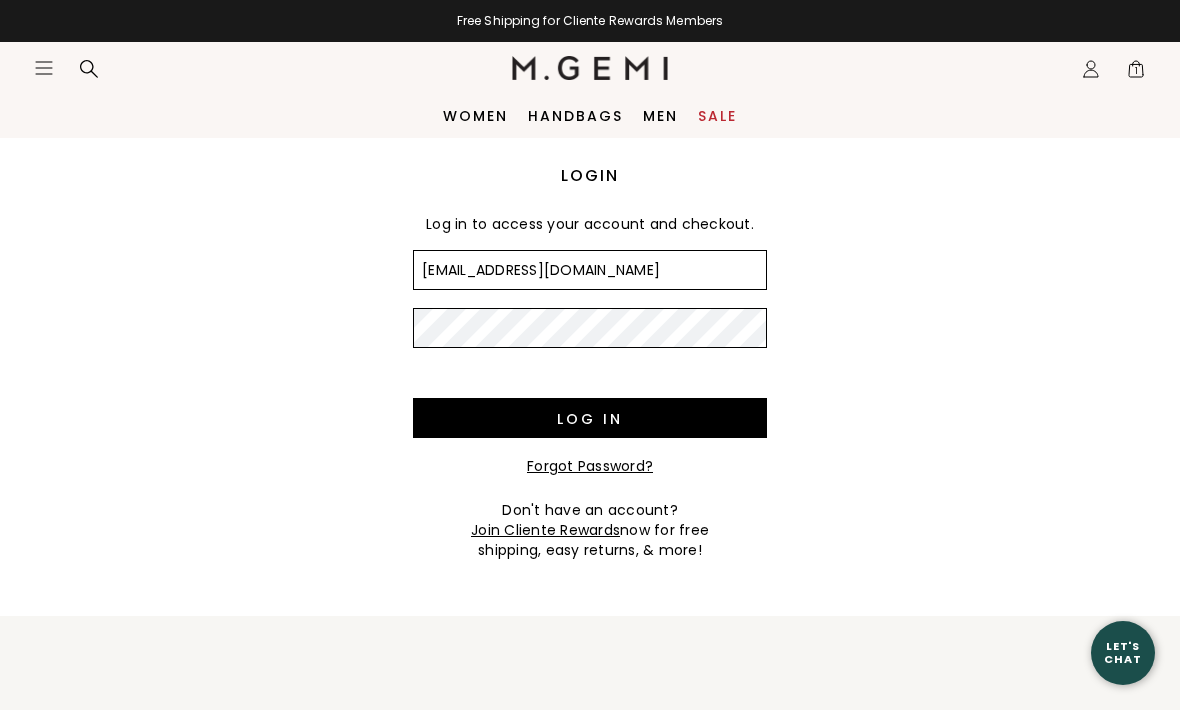 click on "Log in" at bounding box center (590, 418) 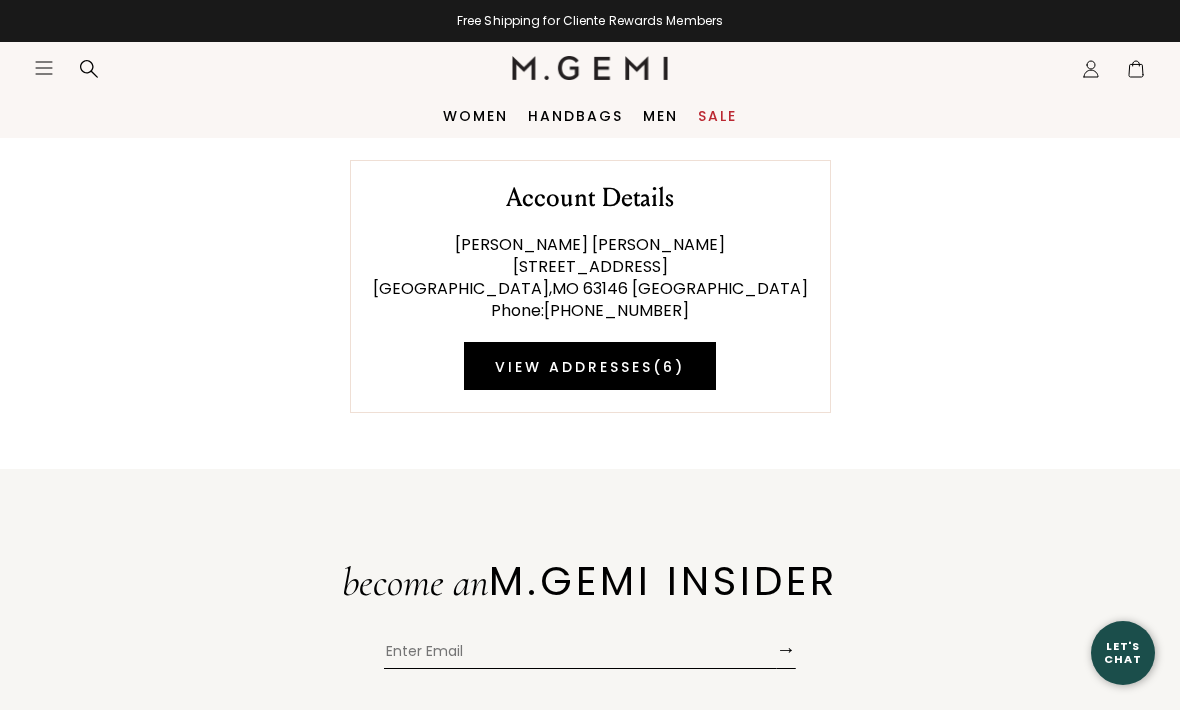 scroll, scrollTop: 0, scrollLeft: 0, axis: both 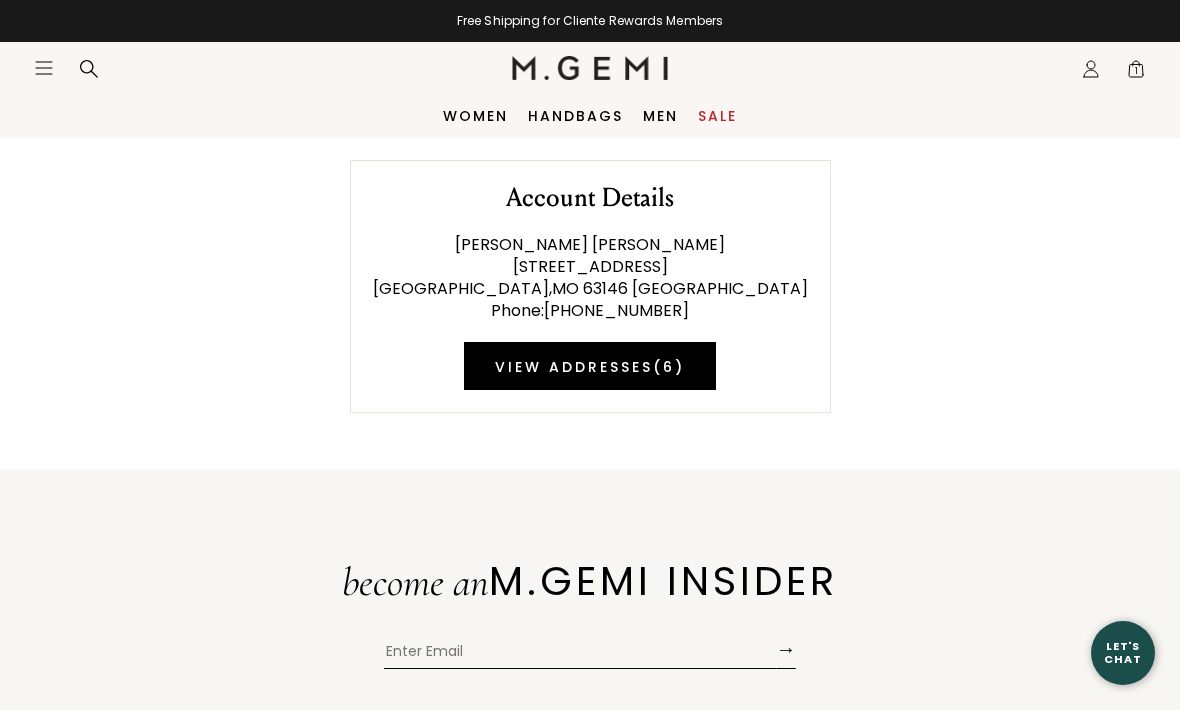 click on "1" at bounding box center (1136, 73) 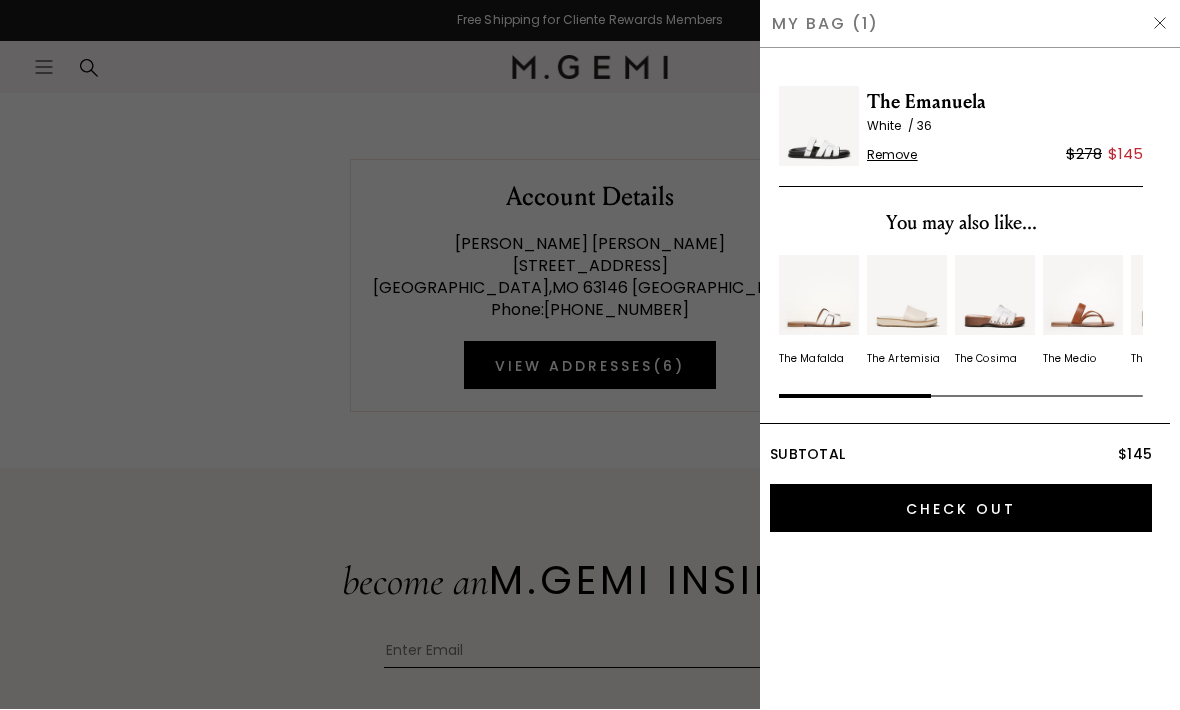 scroll, scrollTop: 4, scrollLeft: 0, axis: vertical 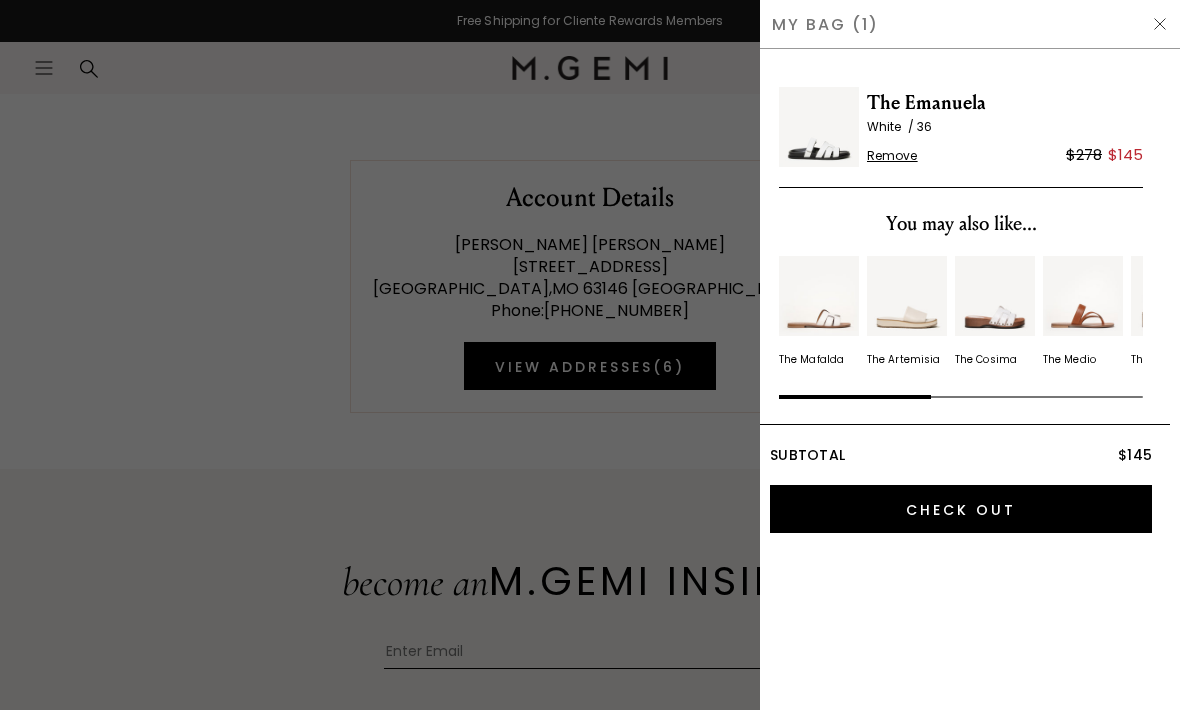click on "My Bag (1)" at bounding box center (970, 24) 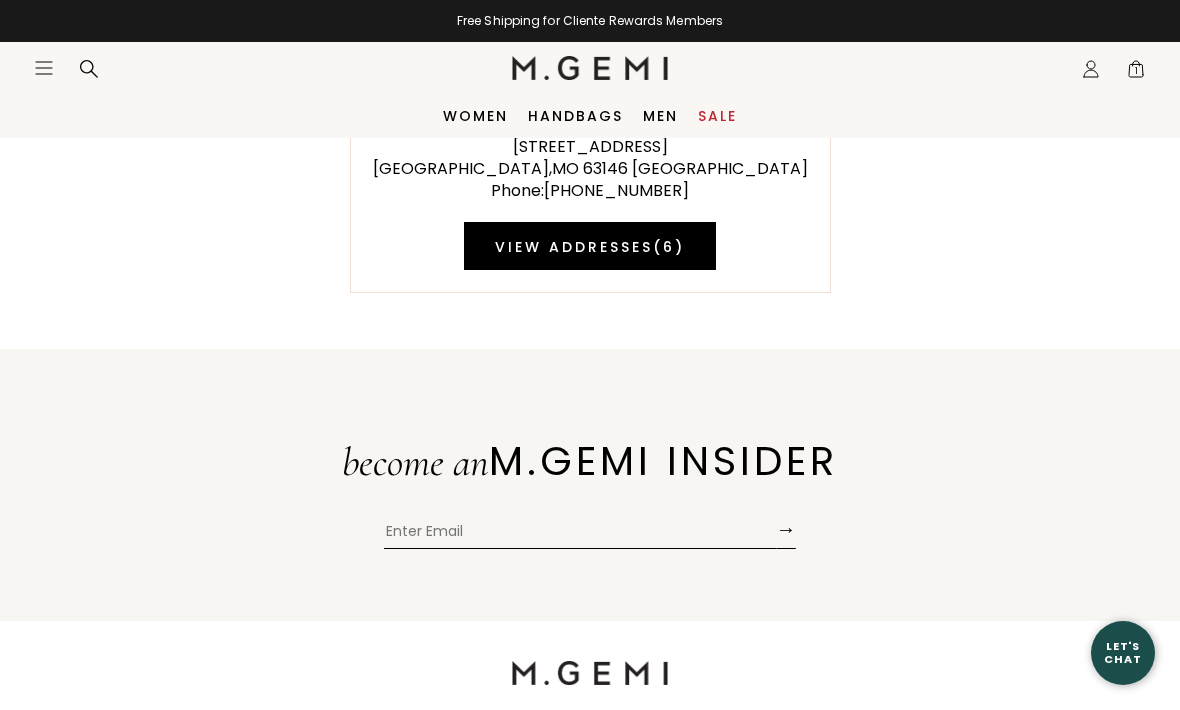 scroll, scrollTop: 0, scrollLeft: 0, axis: both 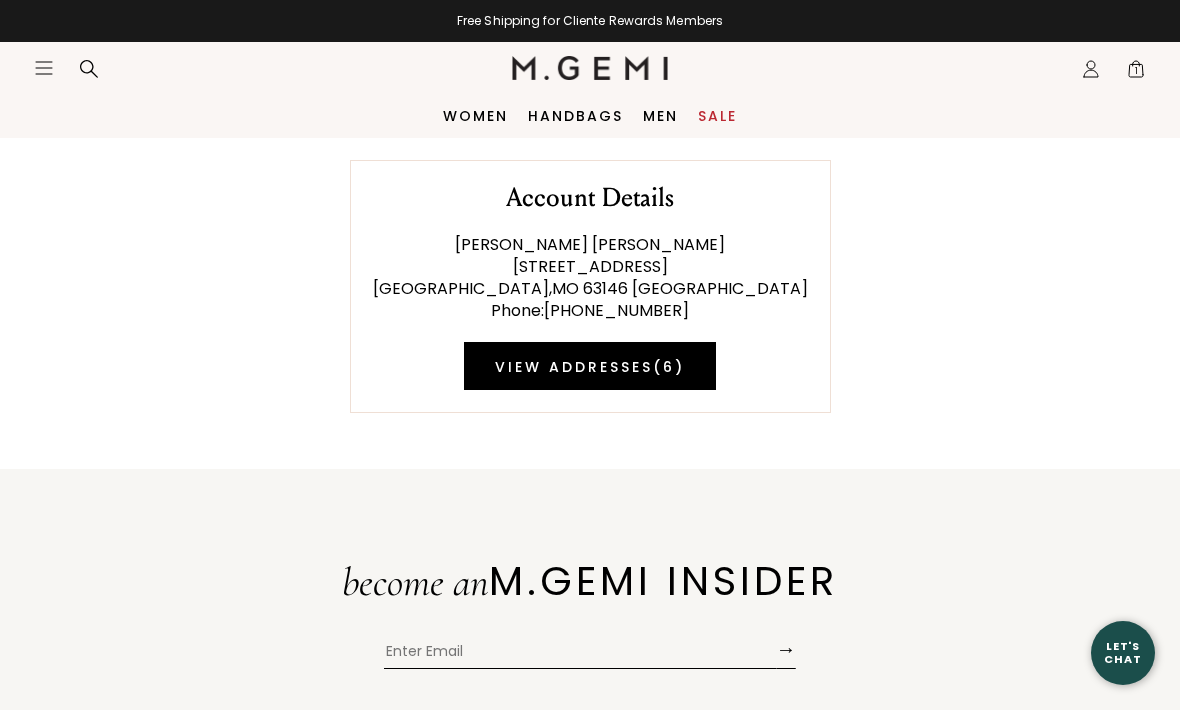 click on "Icons/20x20/profile@2x" 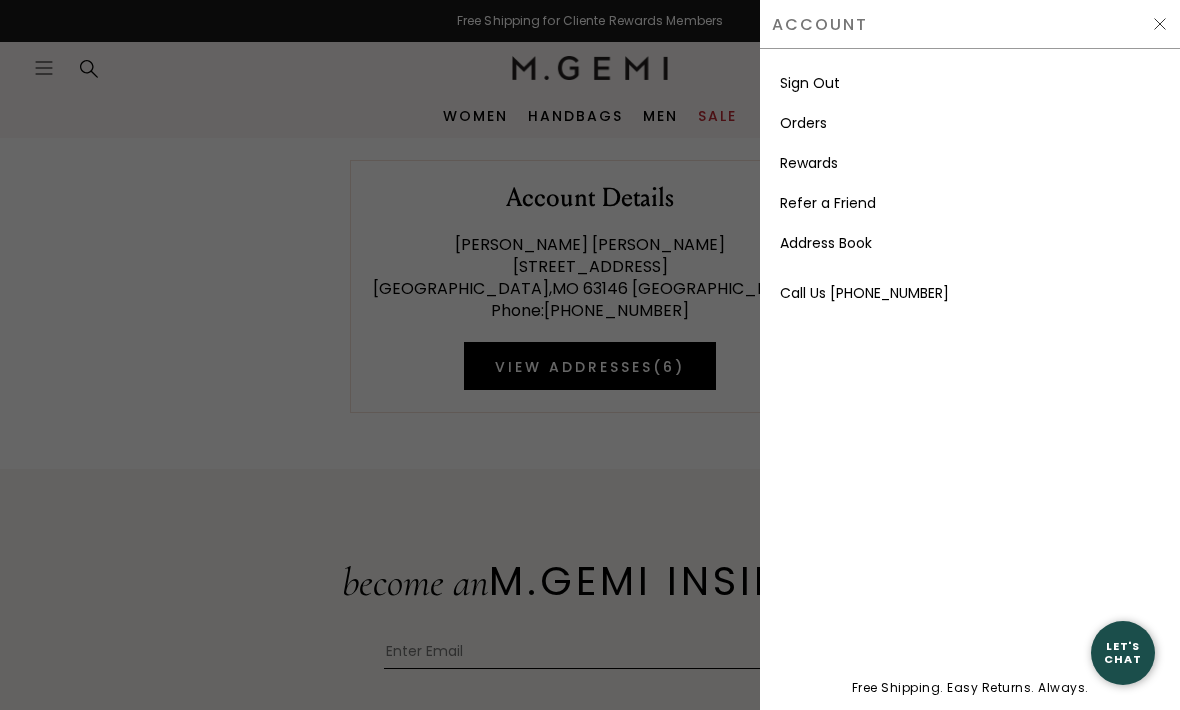 click at bounding box center (590, 355) 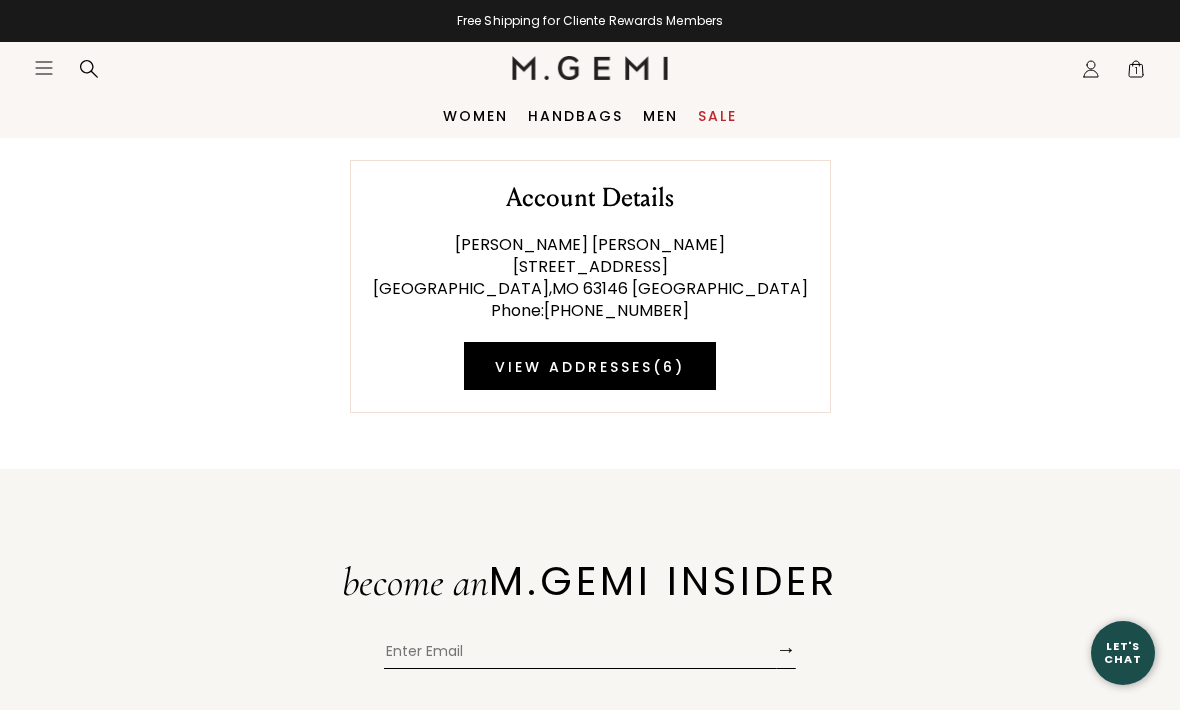 click on "Icons/20x20/profile@2x" 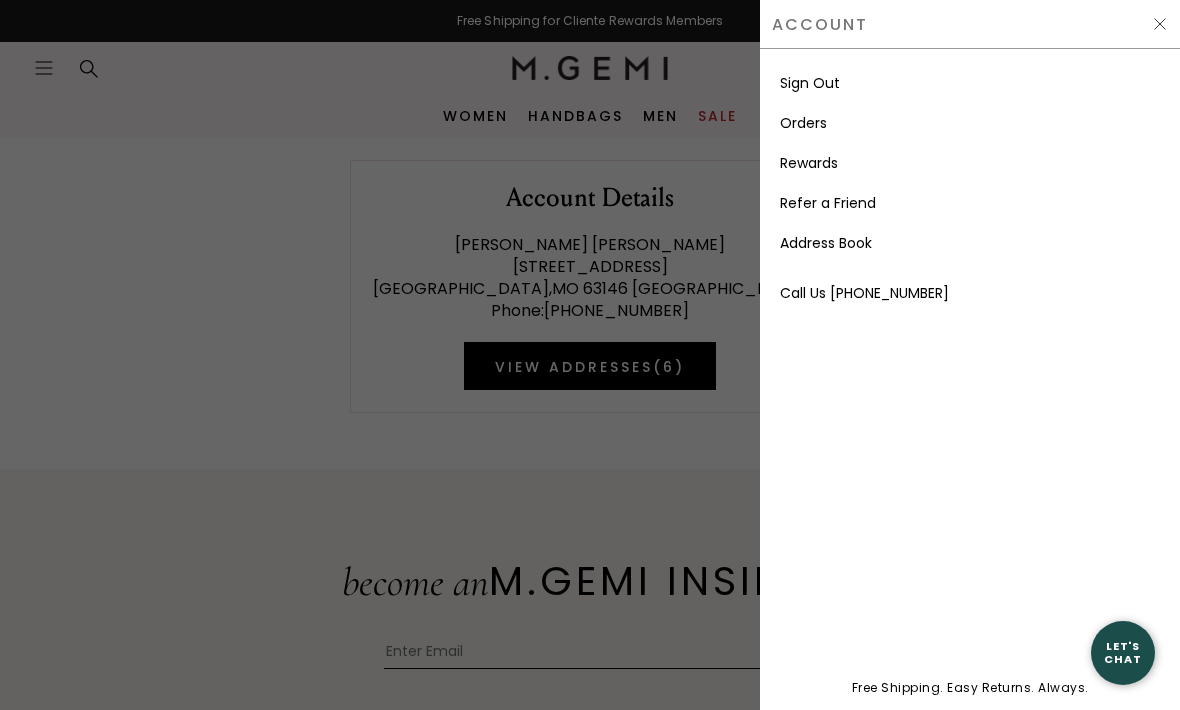 click on "Rewards" at bounding box center (970, 163) 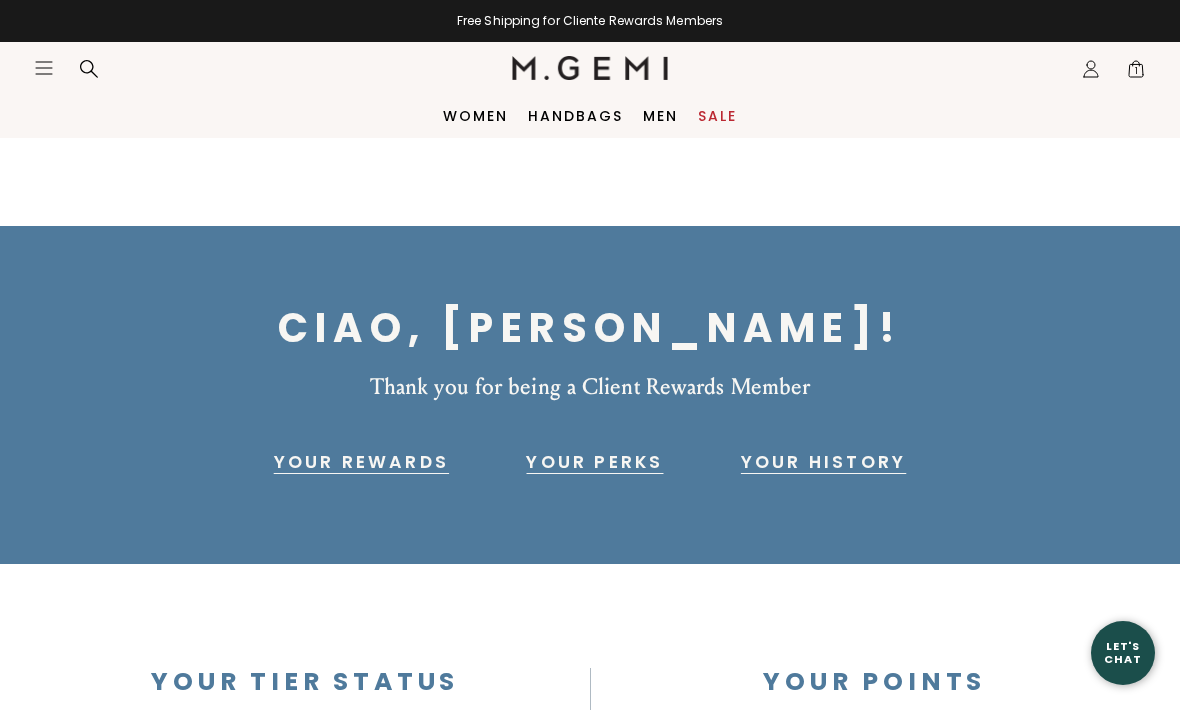 scroll, scrollTop: 0, scrollLeft: 0, axis: both 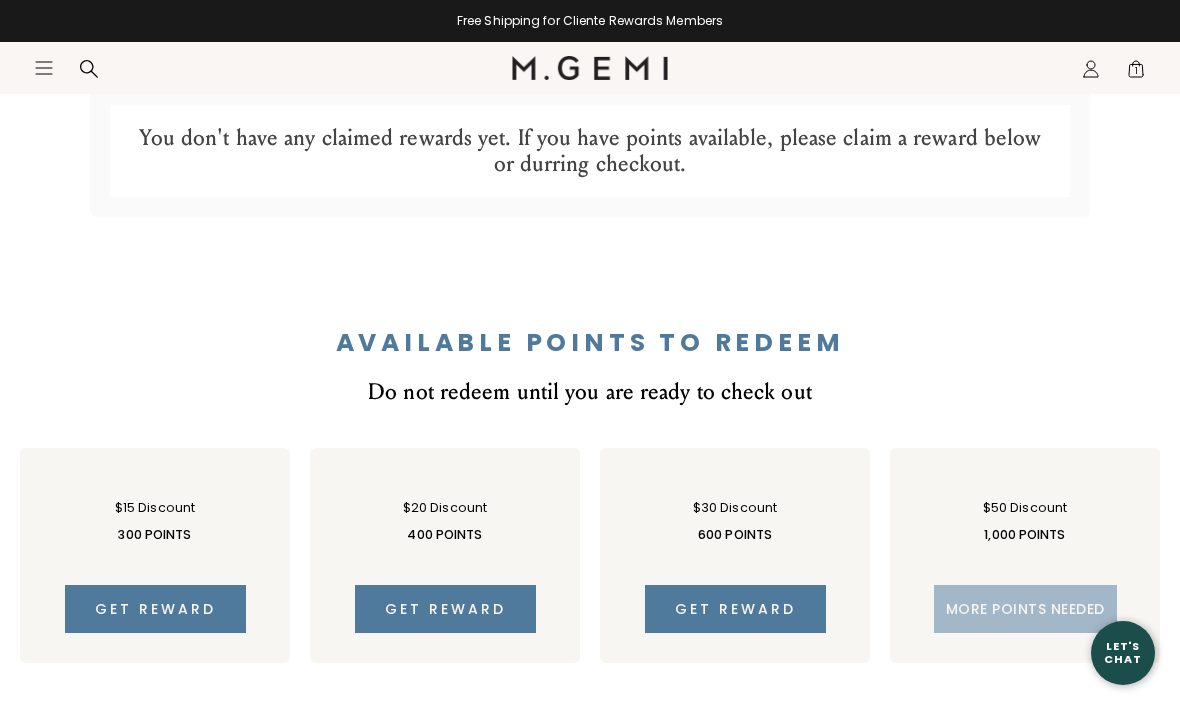 click on "Get reward" at bounding box center [735, 609] 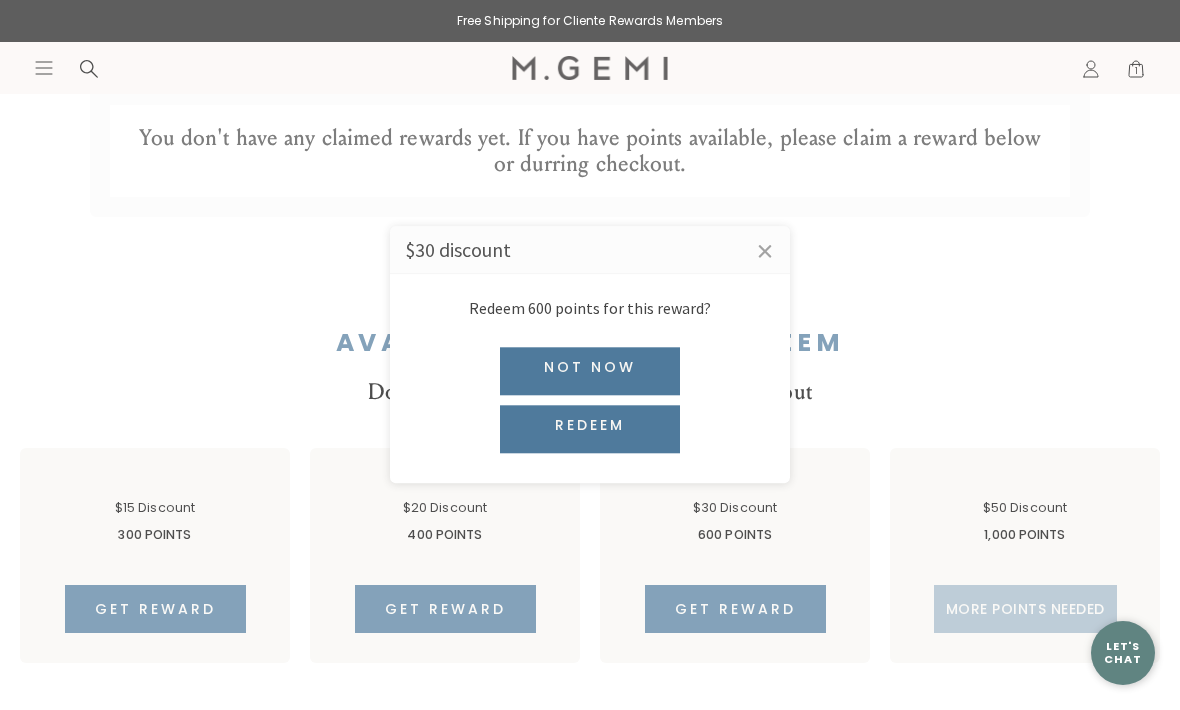 click on "Redeem" at bounding box center (590, 430) 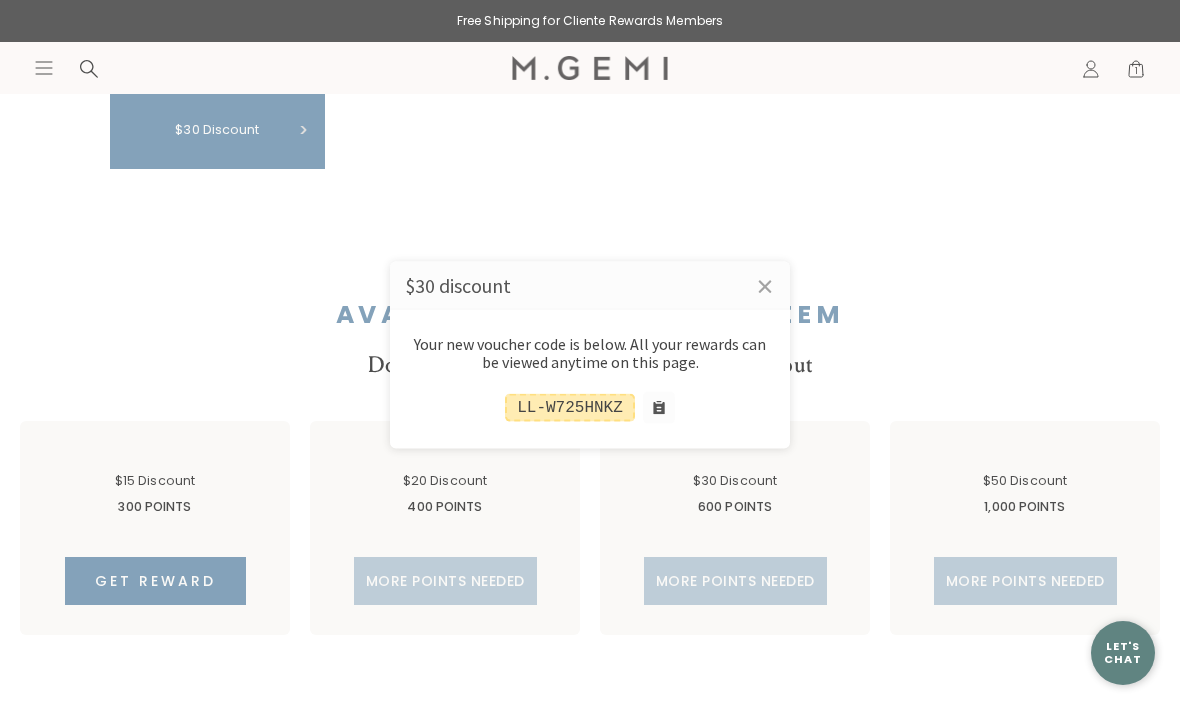 click on "×" at bounding box center [765, 287] 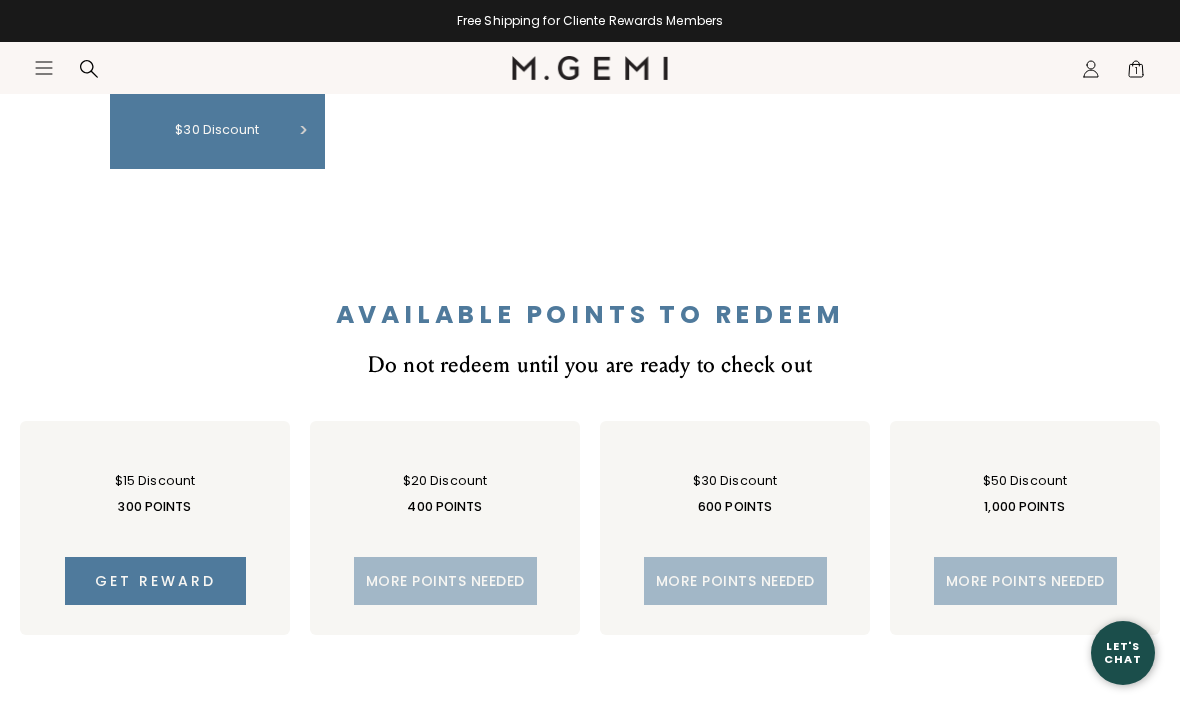 type 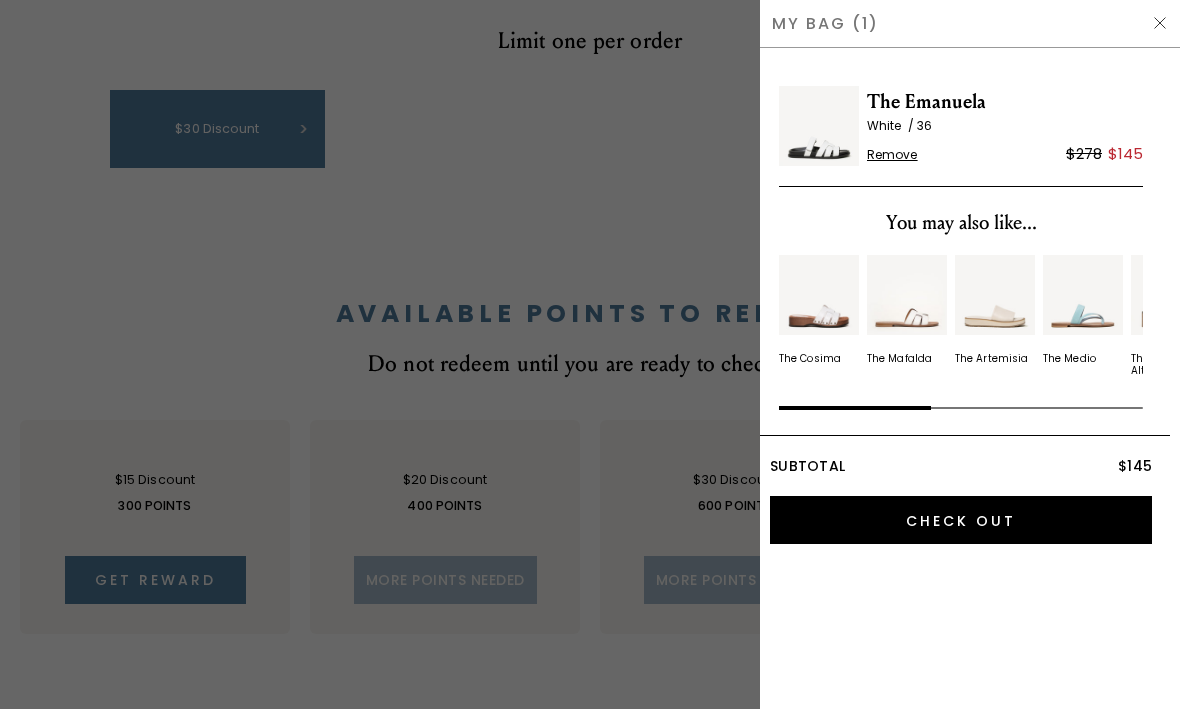 click on "Check Out" at bounding box center [961, 521] 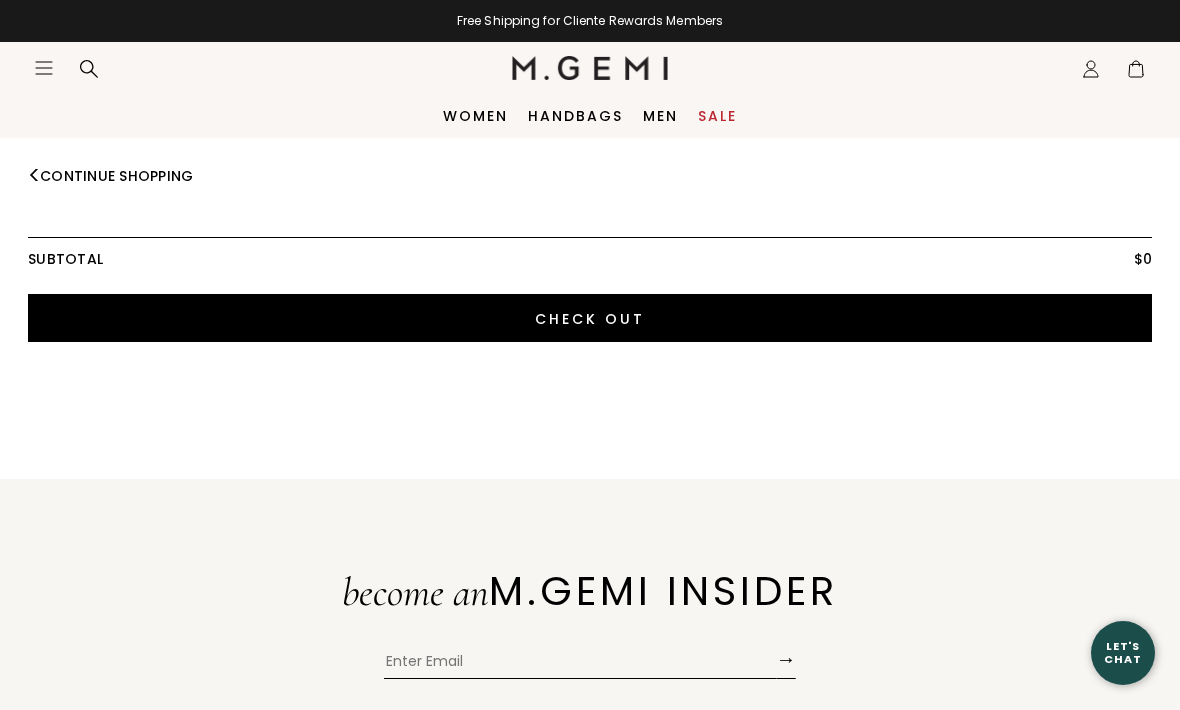 scroll, scrollTop: 0, scrollLeft: 0, axis: both 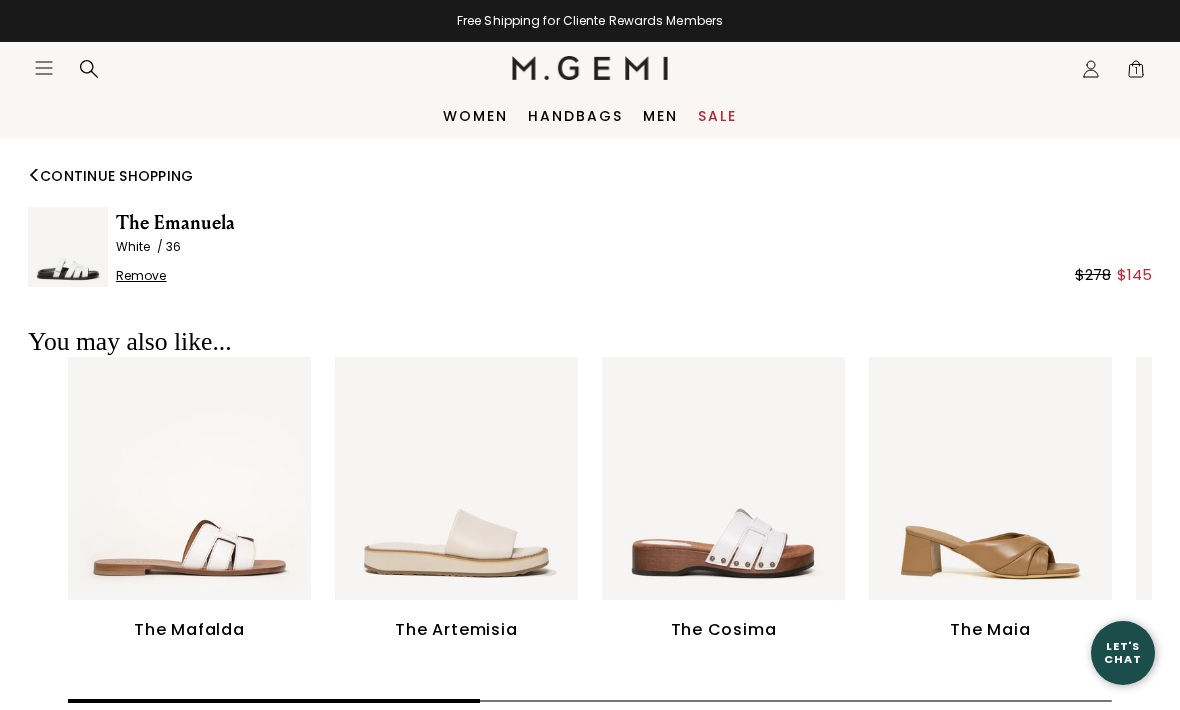 click on "Icons/20x20/profile@2x" 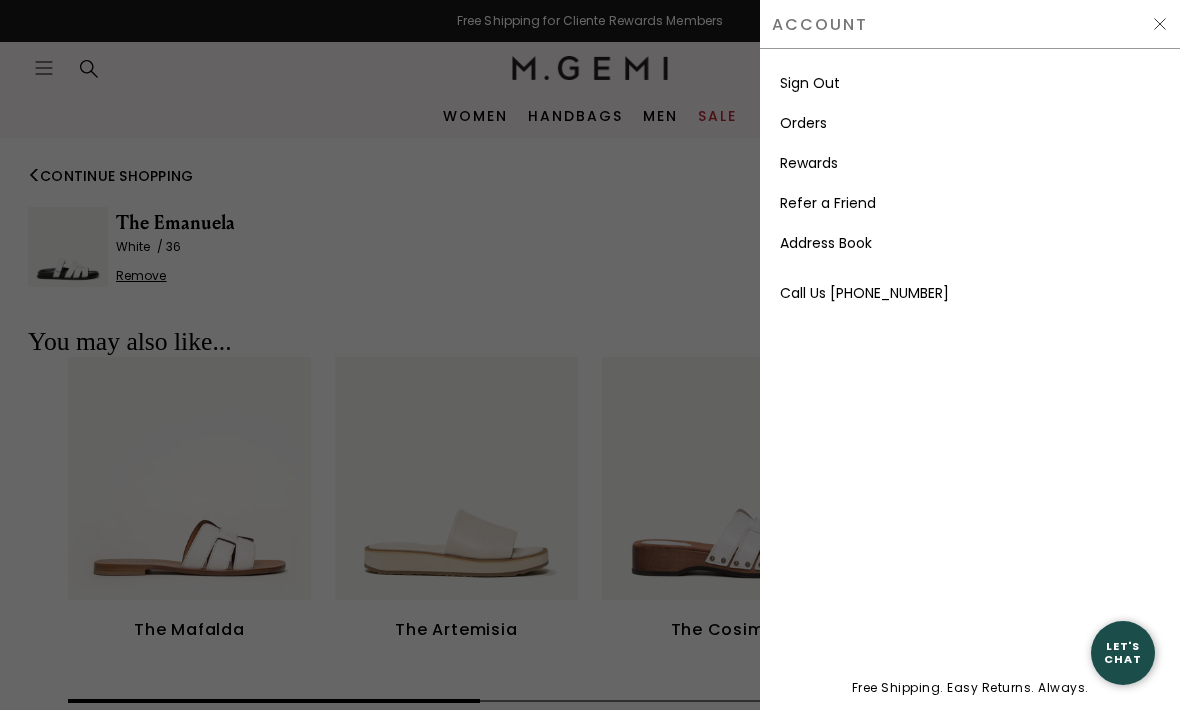 click on "Rewards" at bounding box center (970, 163) 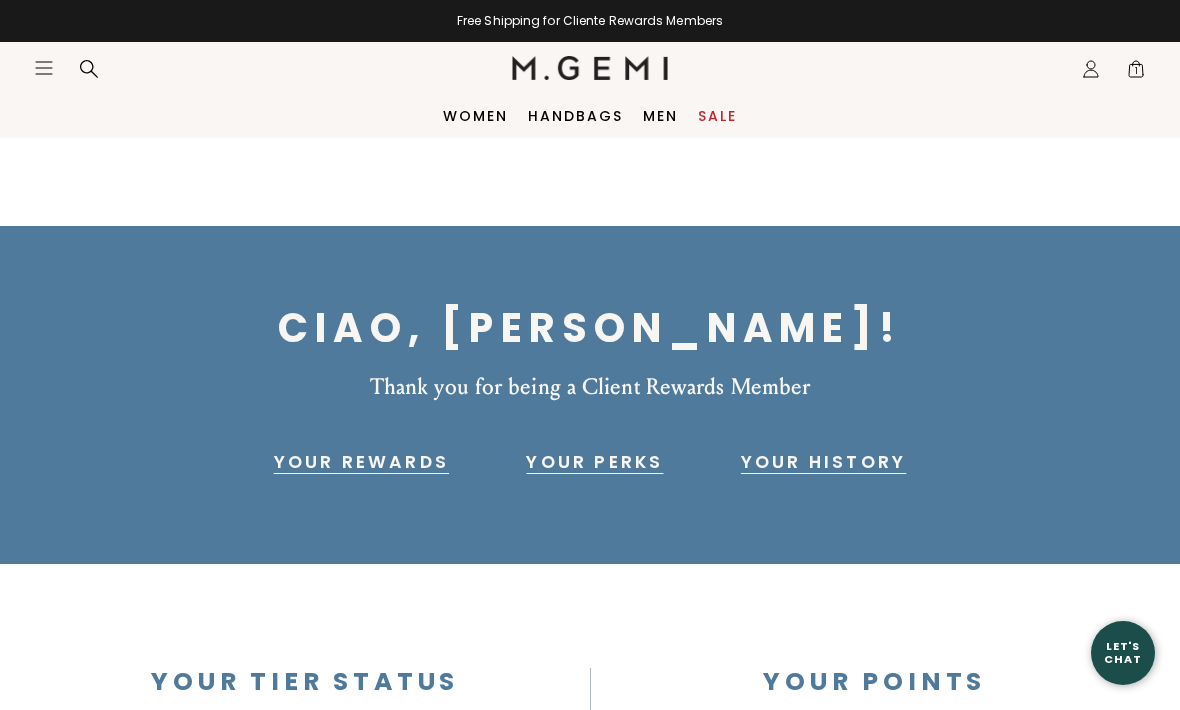 scroll, scrollTop: 0, scrollLeft: 0, axis: both 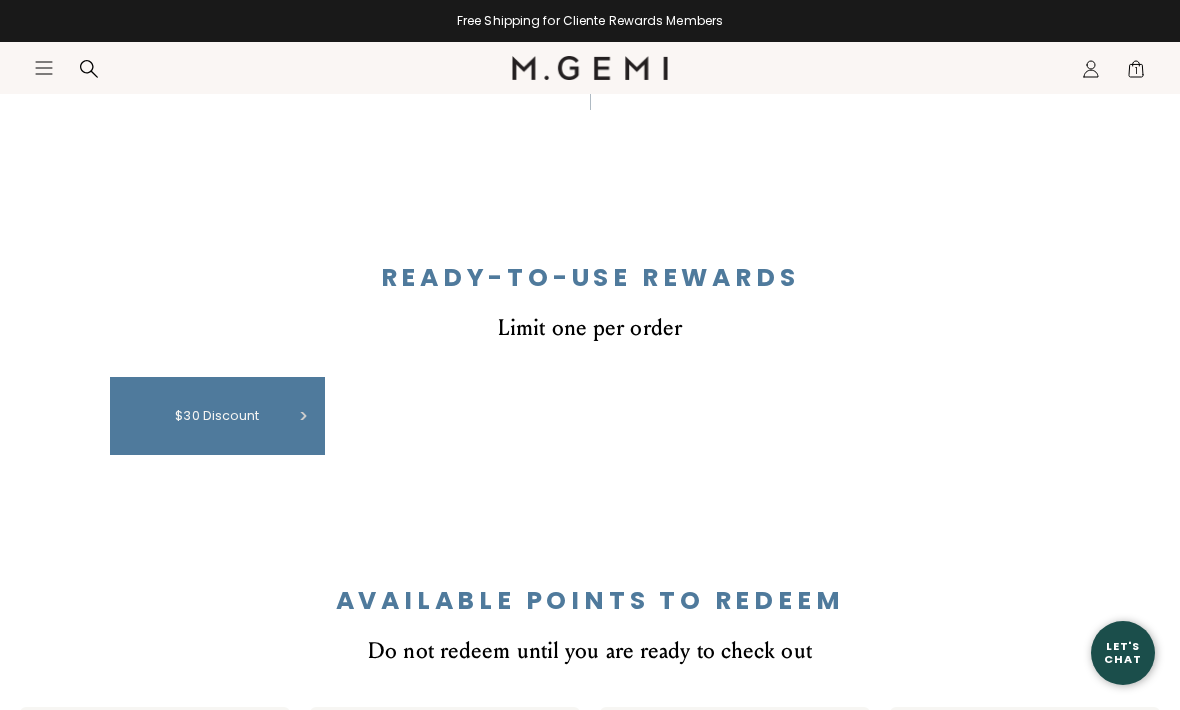 click on "$30 discount" at bounding box center [217, 416] 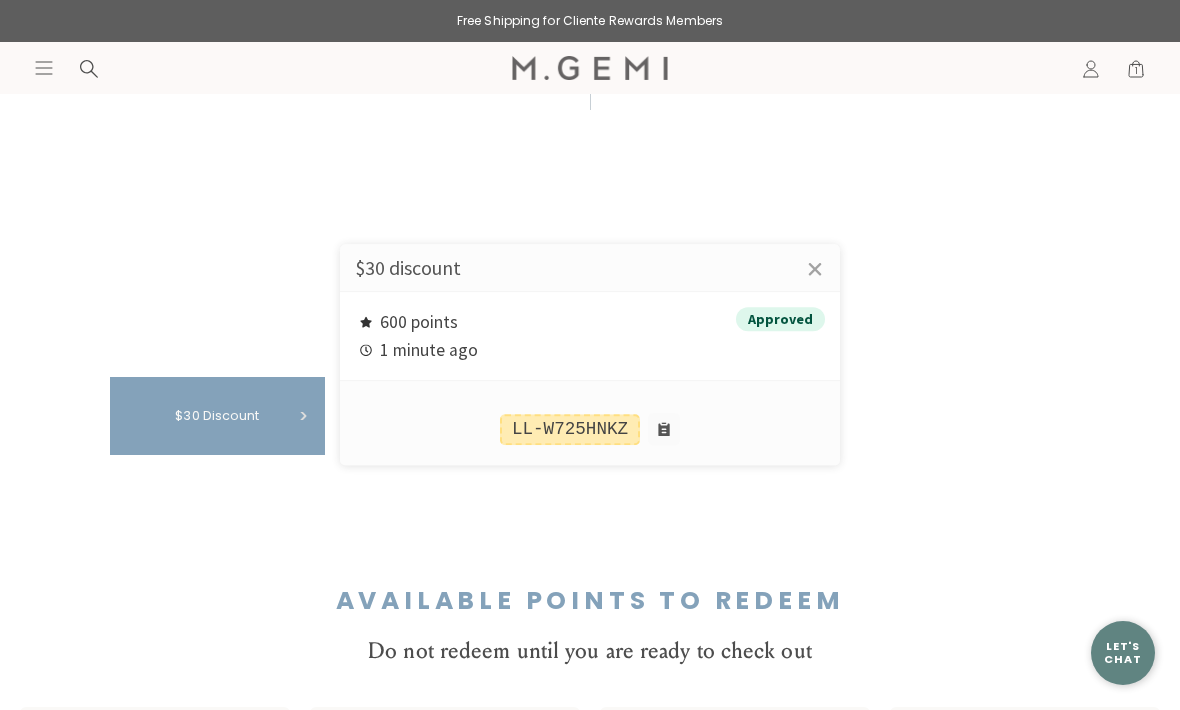 click on "LL-W725HNKZ" at bounding box center (570, 430) 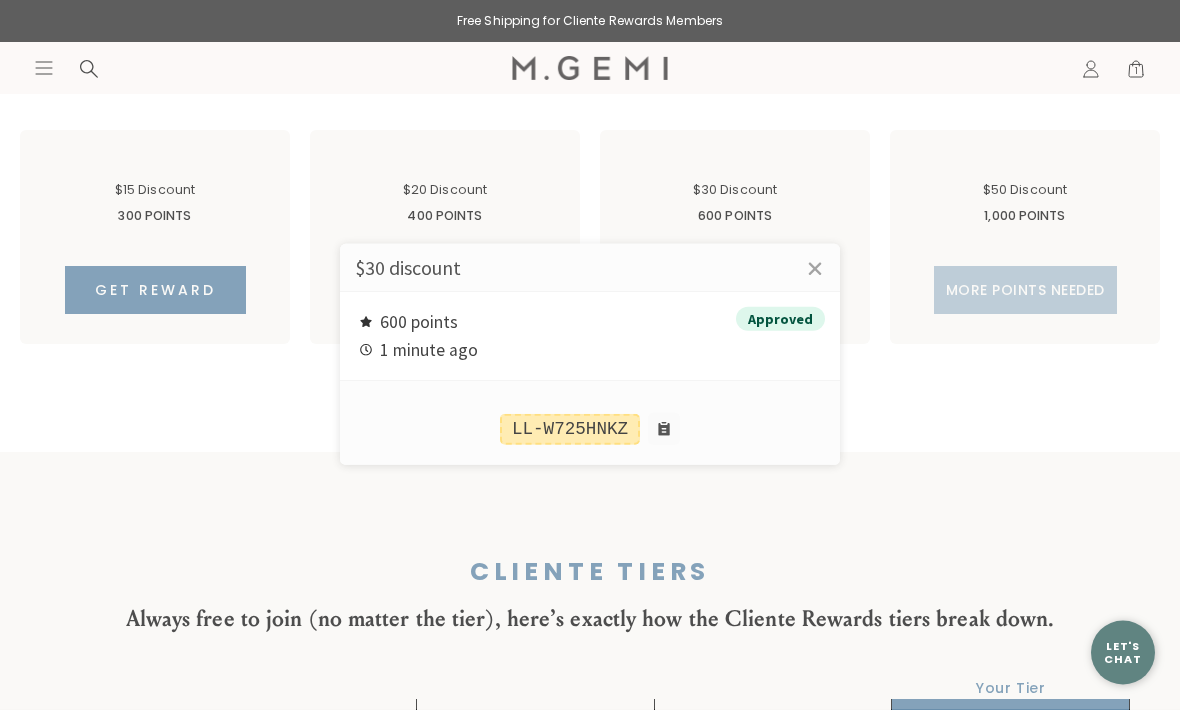 scroll, scrollTop: 1344, scrollLeft: 0, axis: vertical 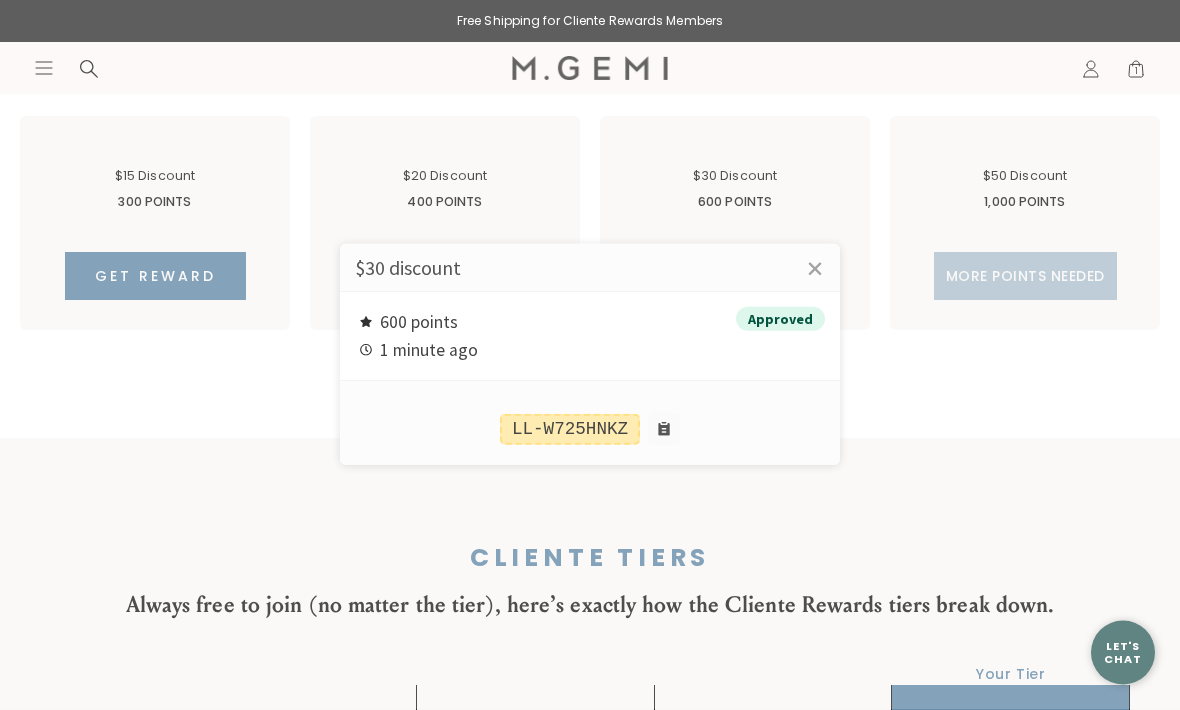 click on "Approved" at bounding box center [780, 319] 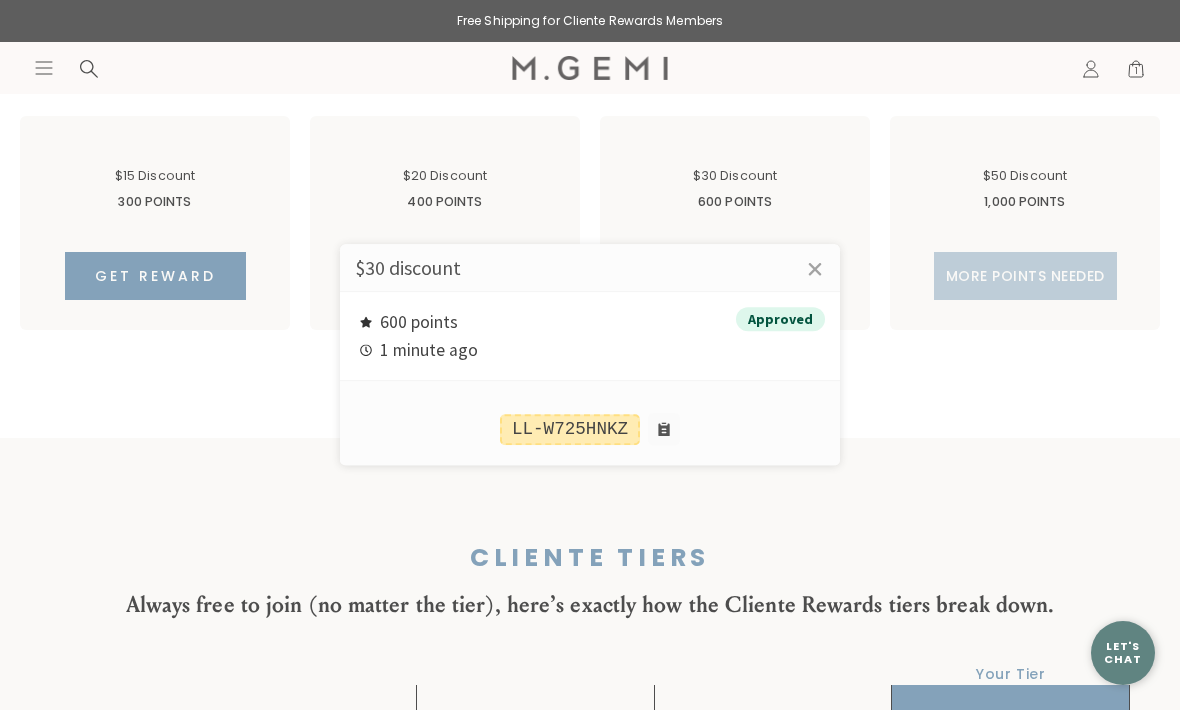 click on "×" at bounding box center (815, 269) 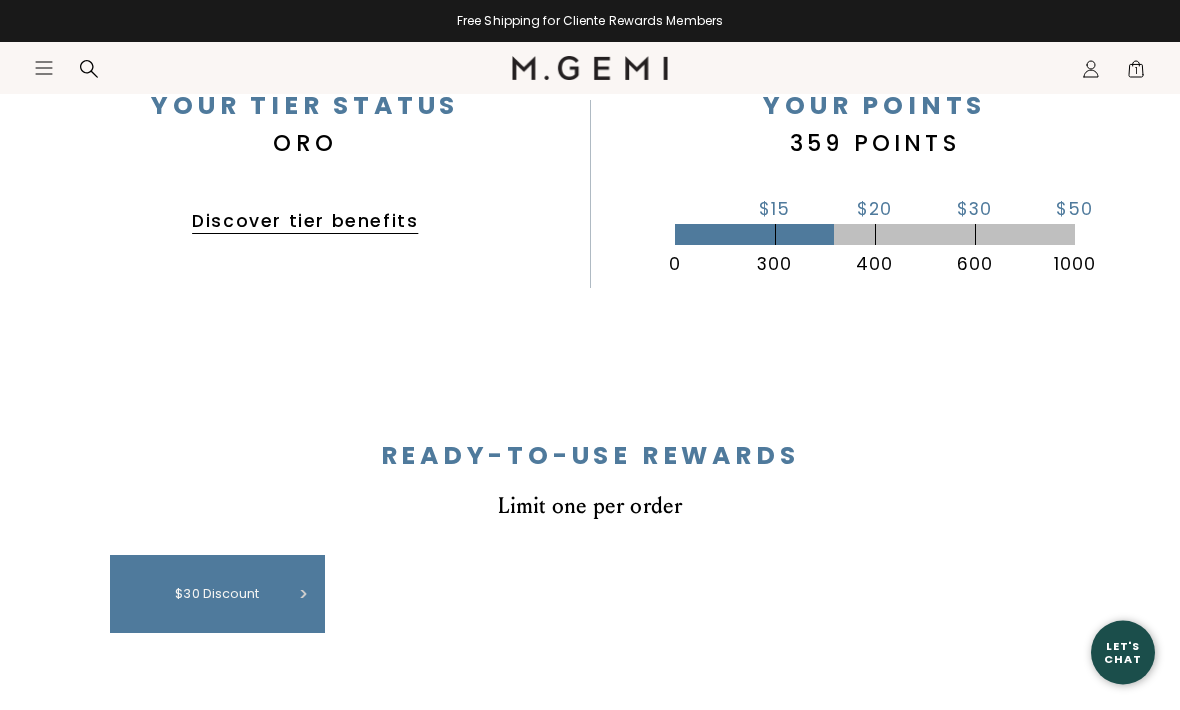 scroll, scrollTop: 576, scrollLeft: 0, axis: vertical 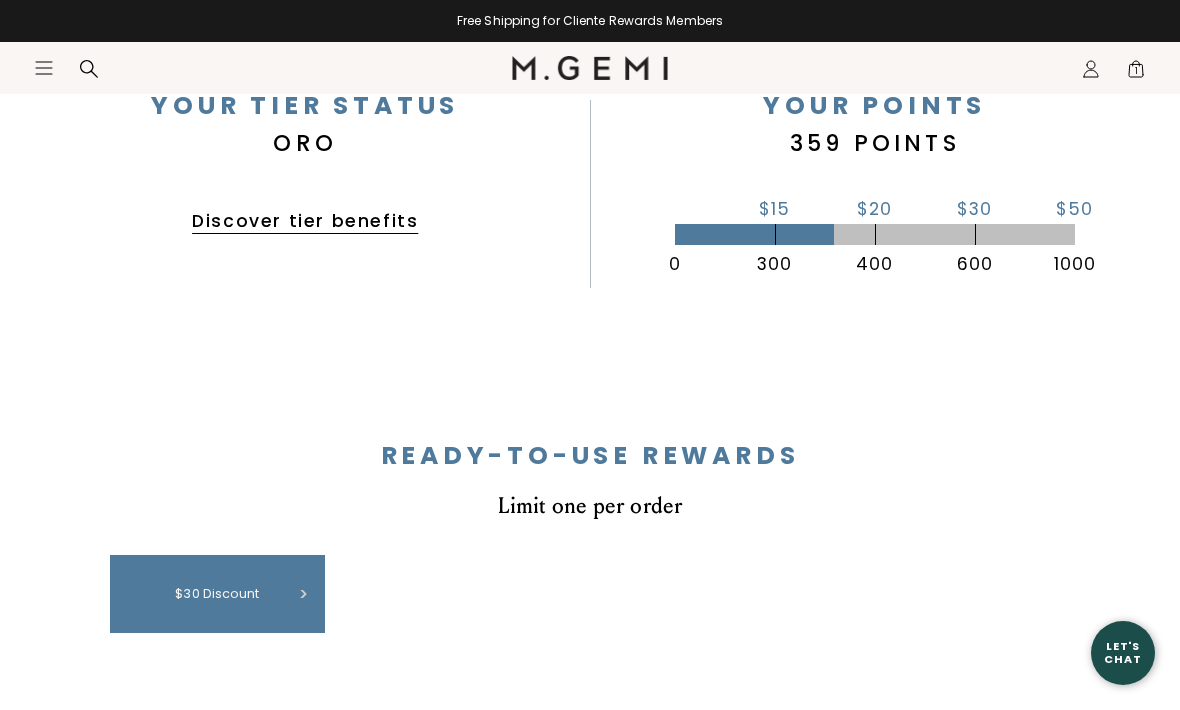 click on "$30 discount" at bounding box center [217, 594] 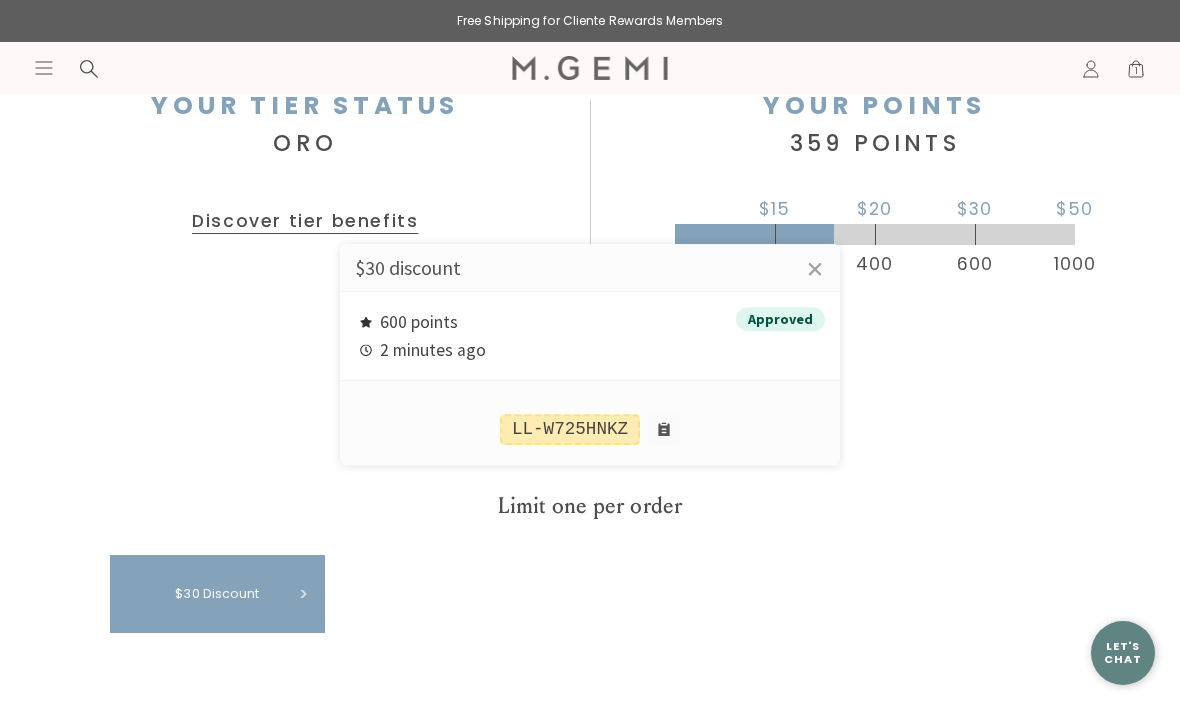 click on "600 points" at bounding box center [590, 322] 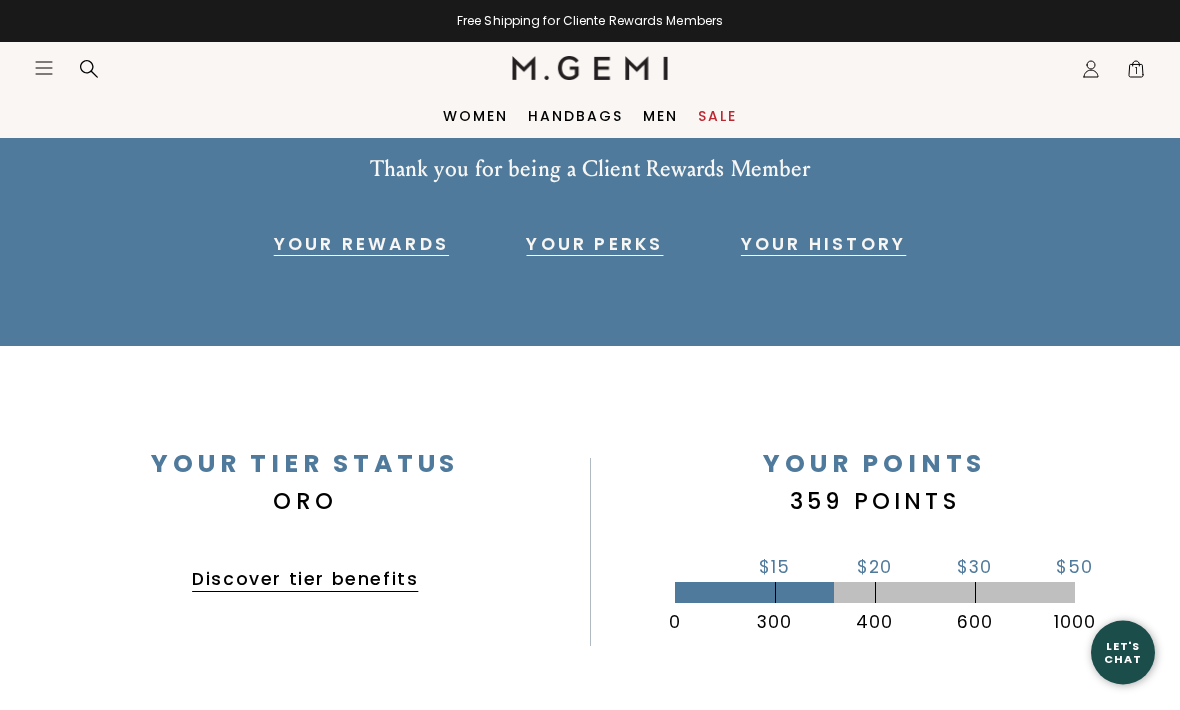 scroll, scrollTop: 0, scrollLeft: 0, axis: both 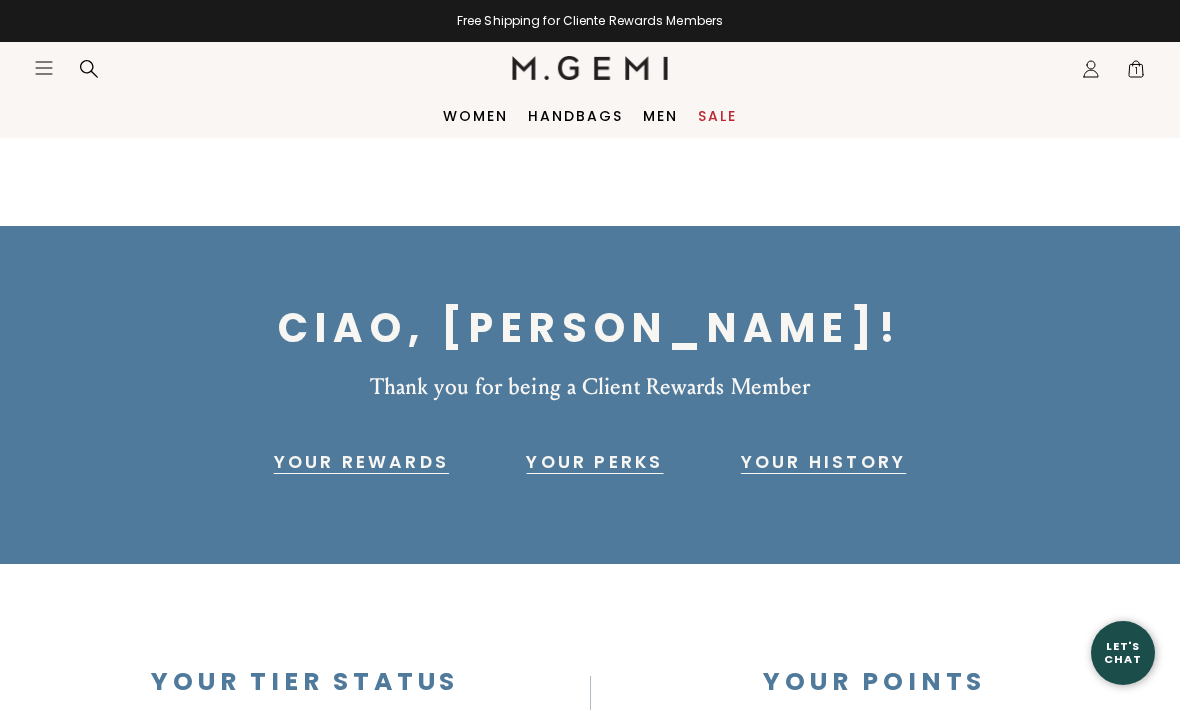 click on "1" at bounding box center (1136, 73) 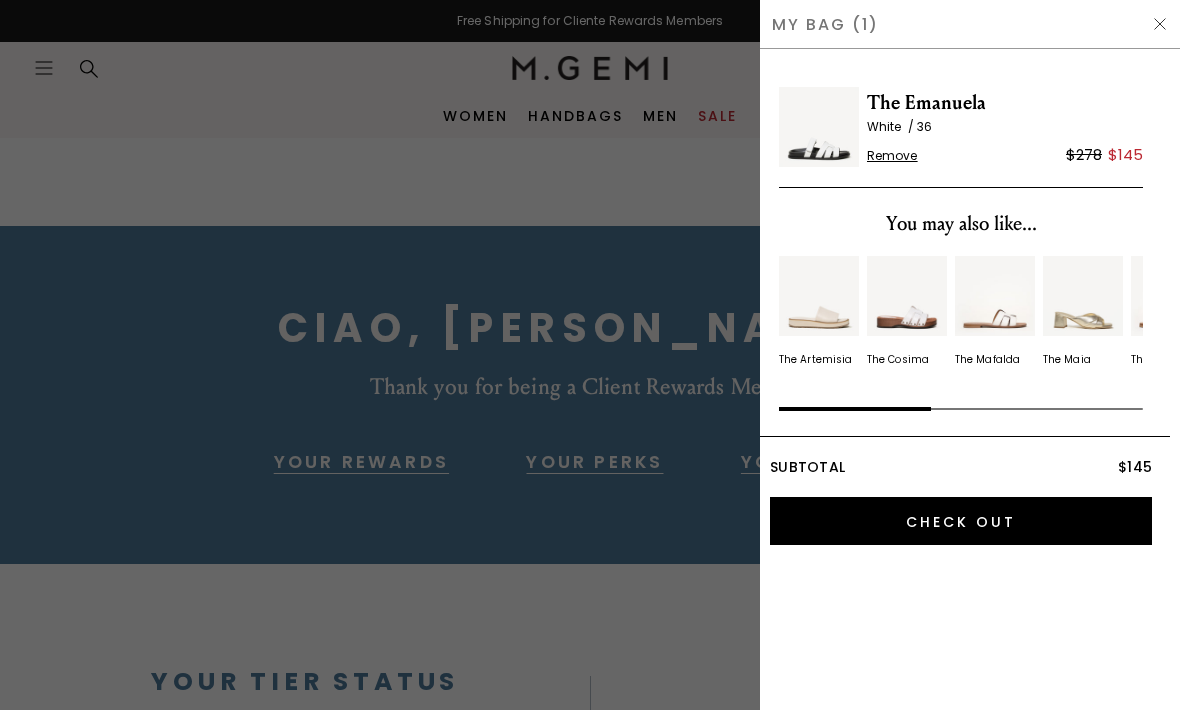 click on "Check Out" at bounding box center (961, 521) 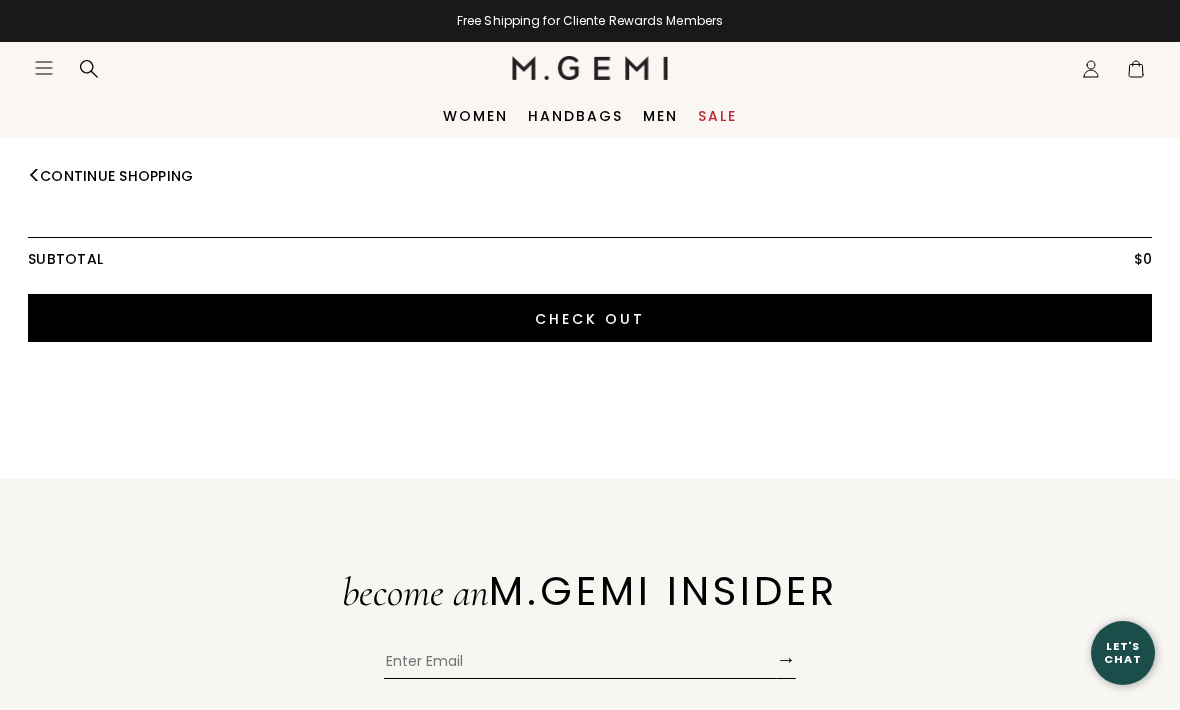 scroll, scrollTop: 0, scrollLeft: 0, axis: both 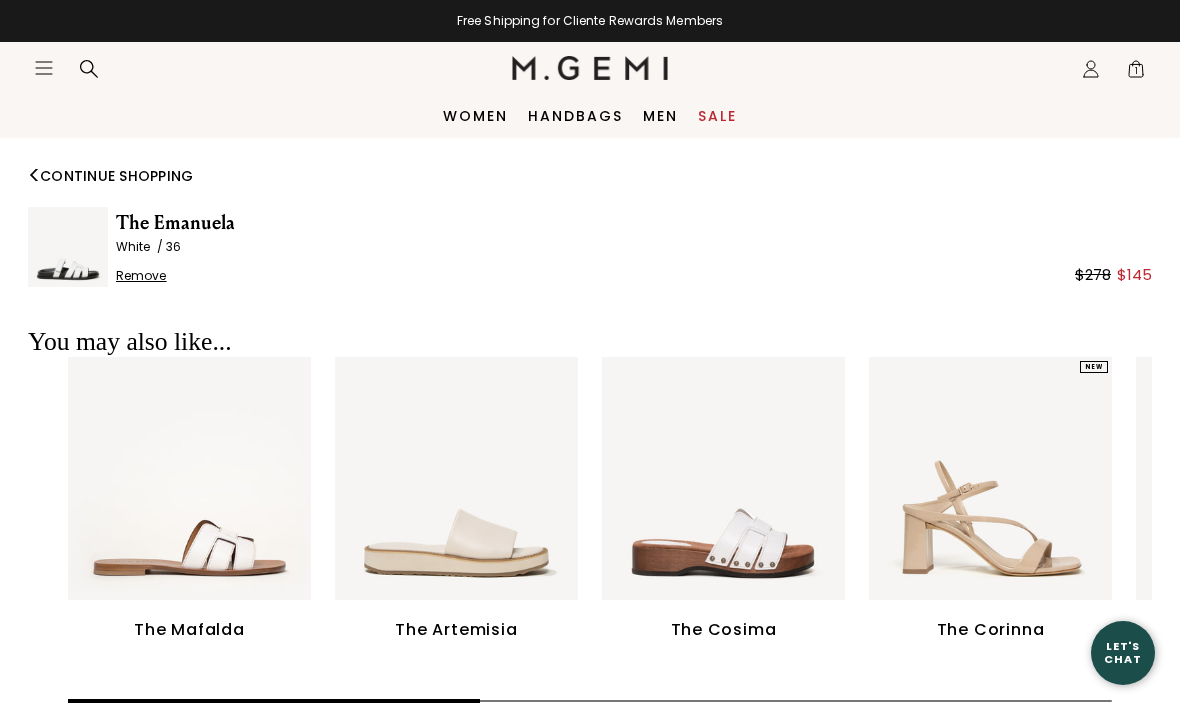 click on "Icons/20x20/profile@2x" 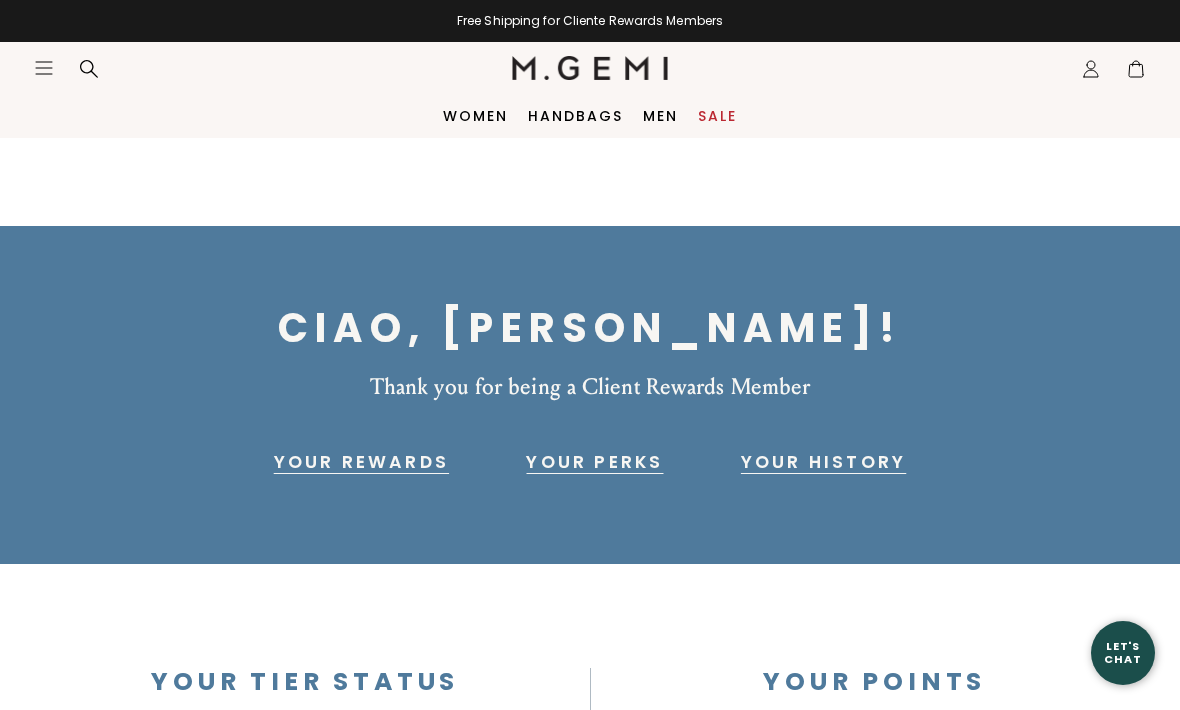 scroll, scrollTop: 305, scrollLeft: 0, axis: vertical 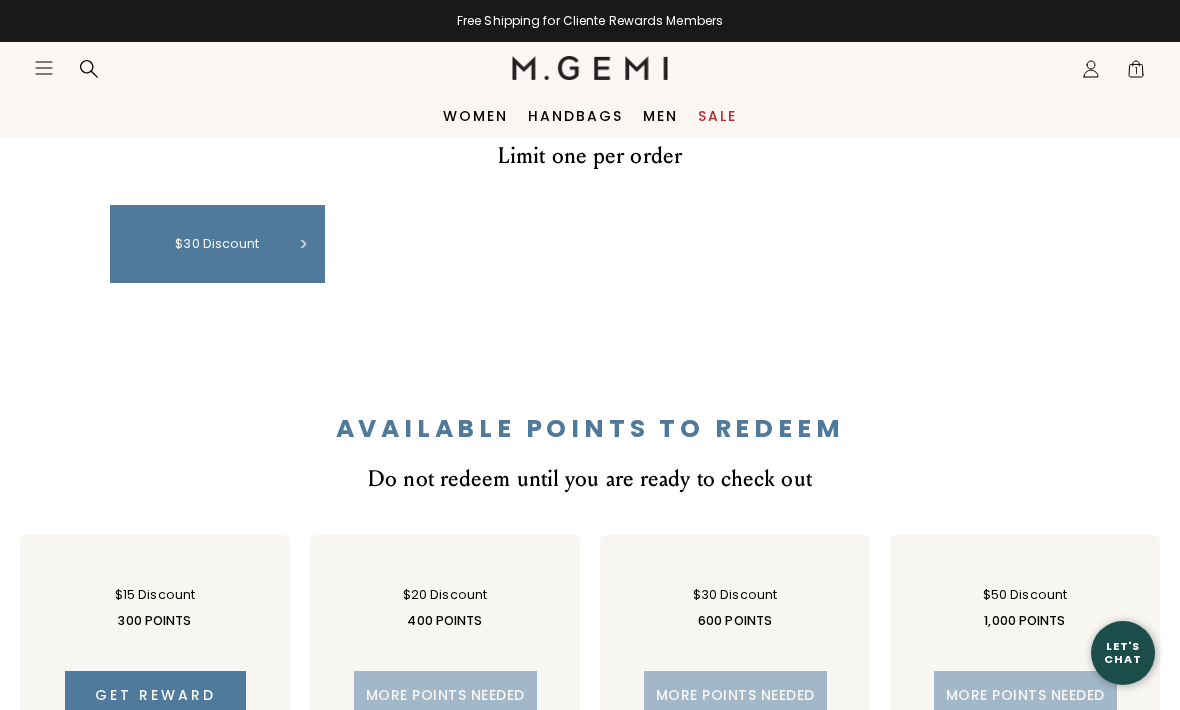 click on "$30 discount" at bounding box center (217, 244) 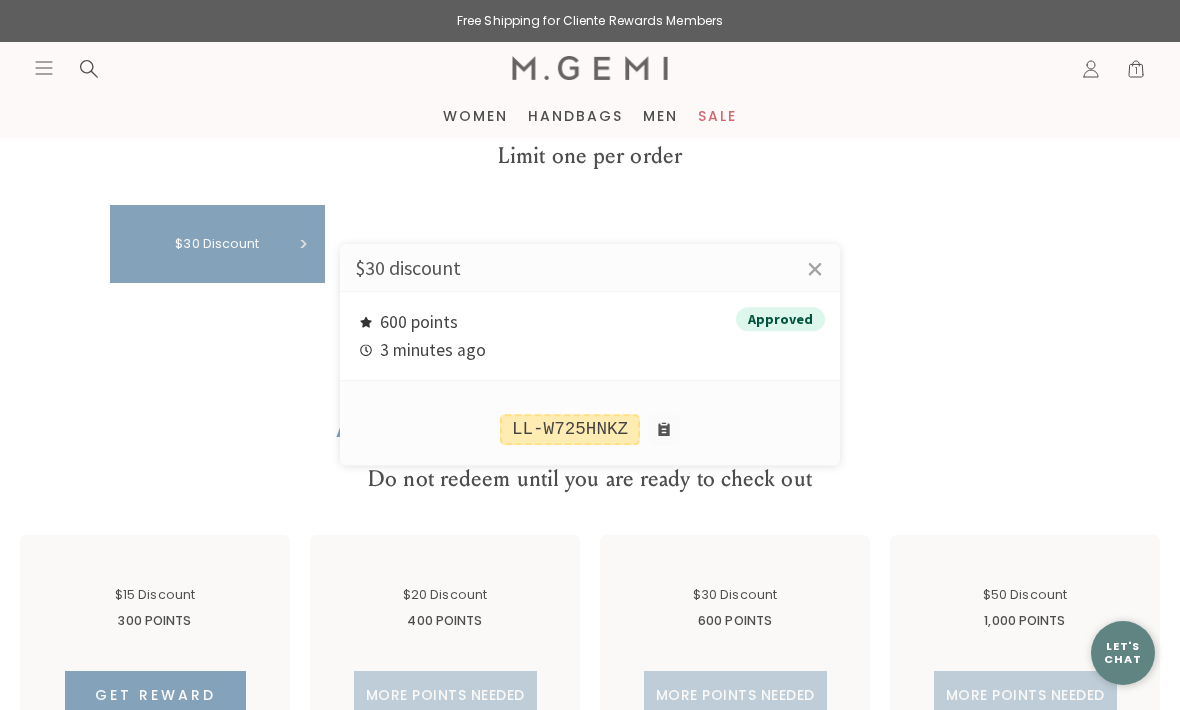click on "×" at bounding box center (815, 269) 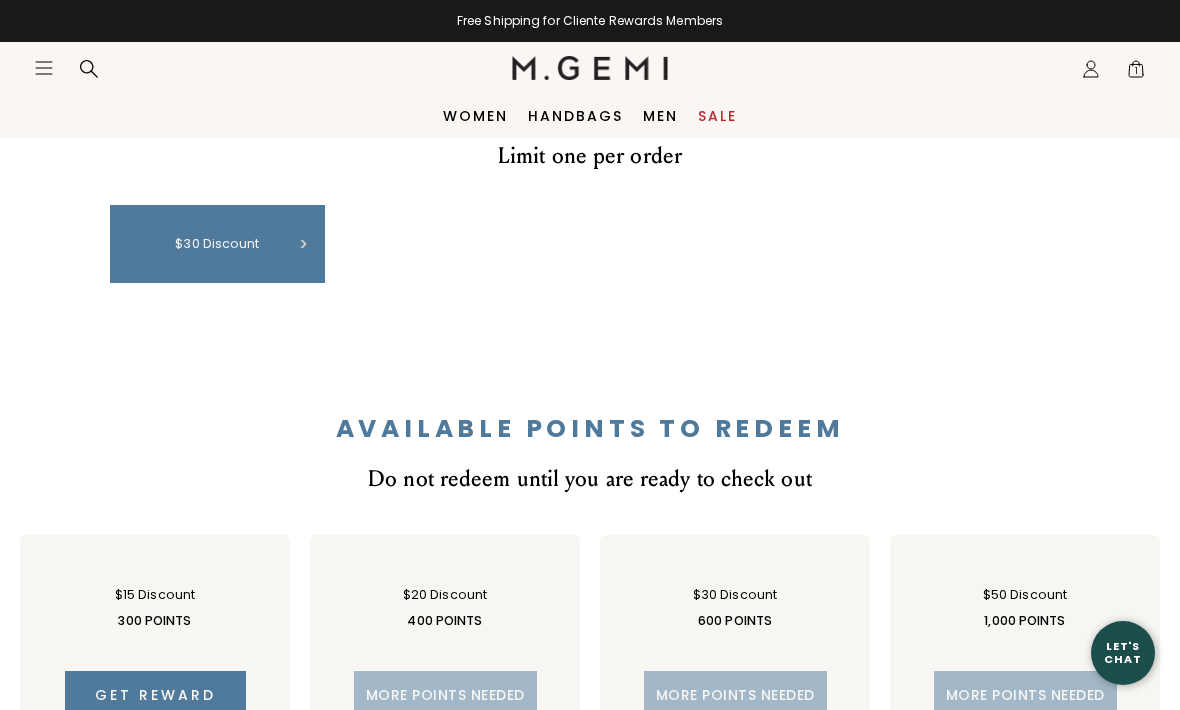 click on "$30 discount" at bounding box center [217, 244] 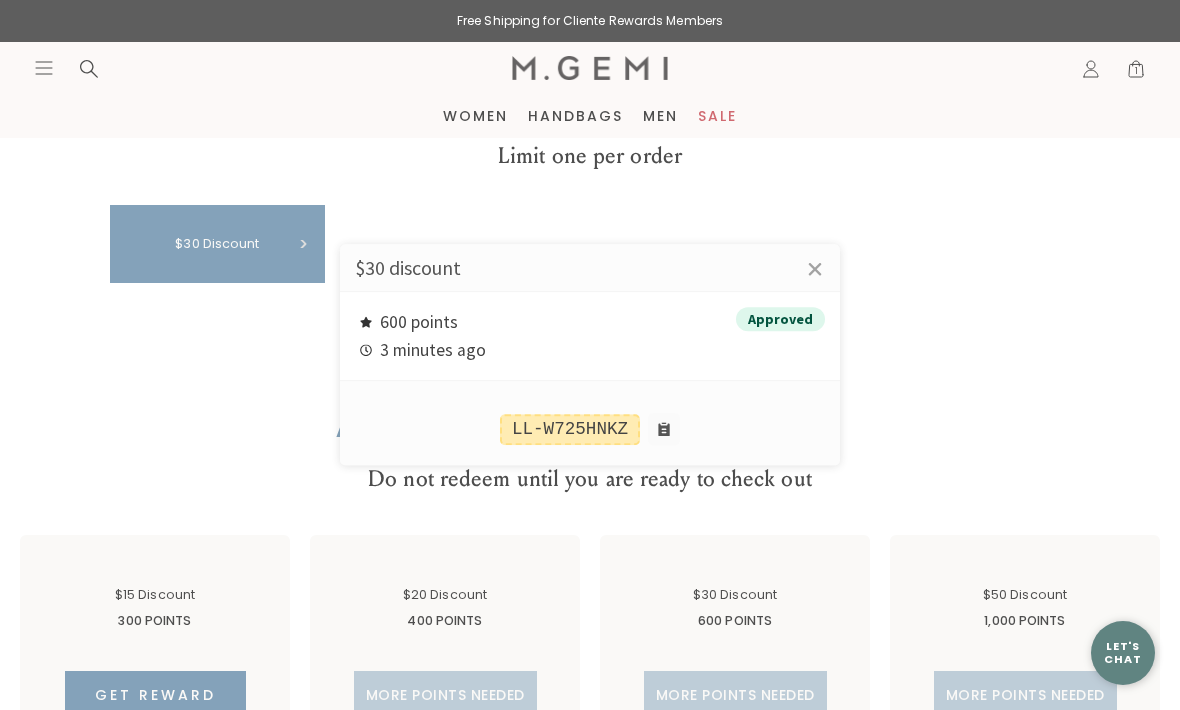 click at bounding box center (664, 430) 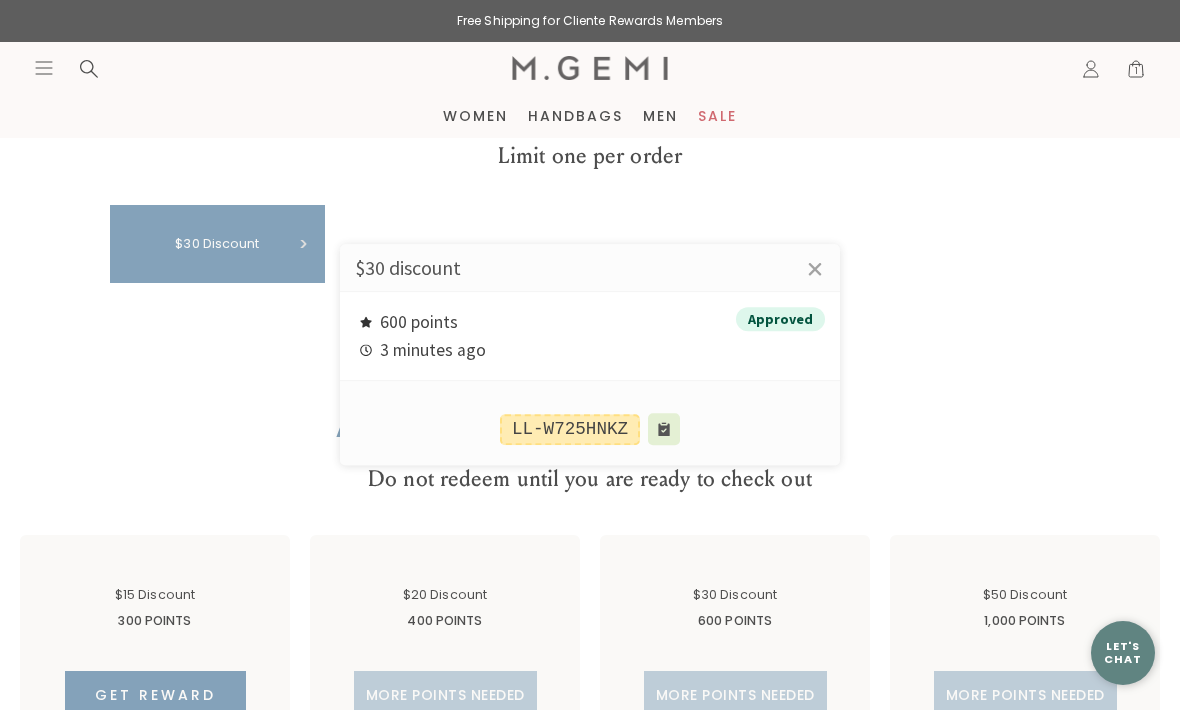 click at bounding box center [664, 430] 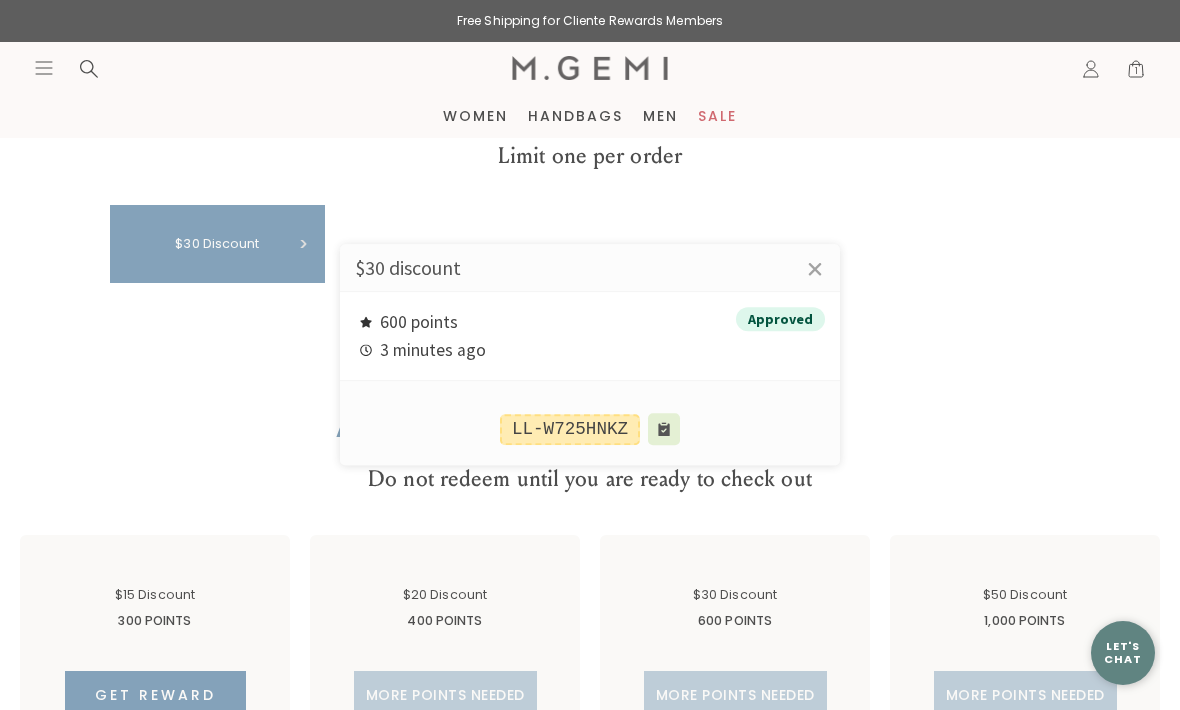 click on "LL-W725HNKZ" at bounding box center (590, 423) 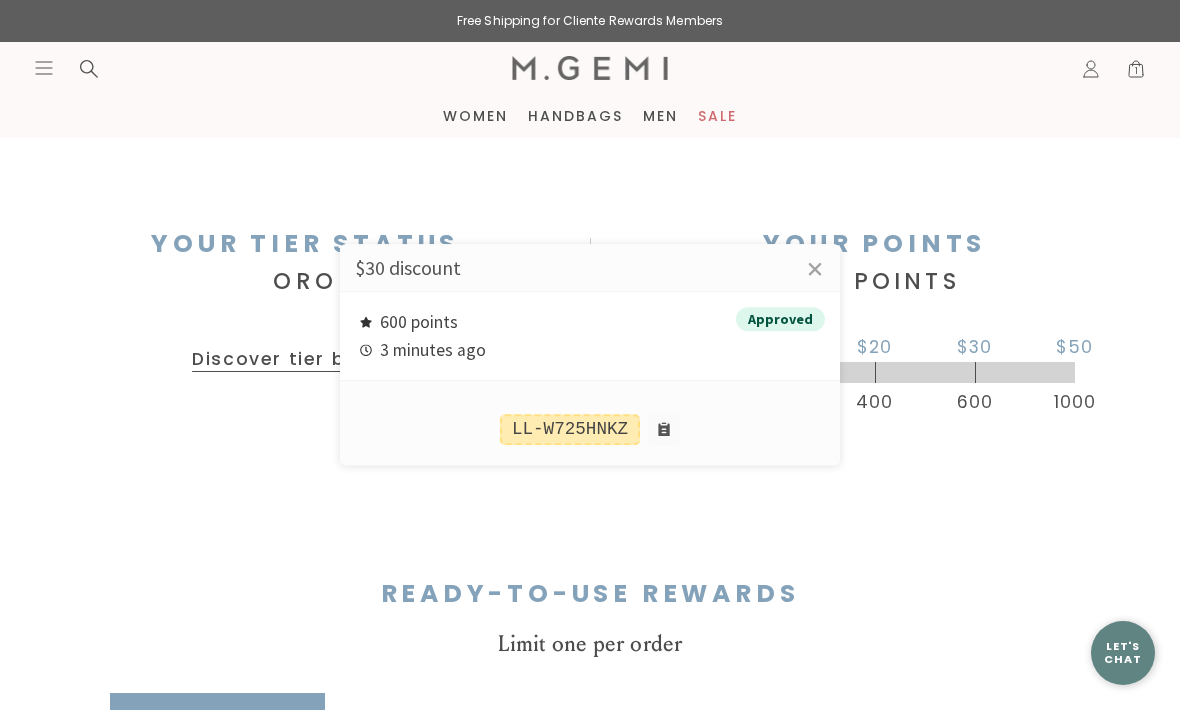 scroll, scrollTop: 437, scrollLeft: 0, axis: vertical 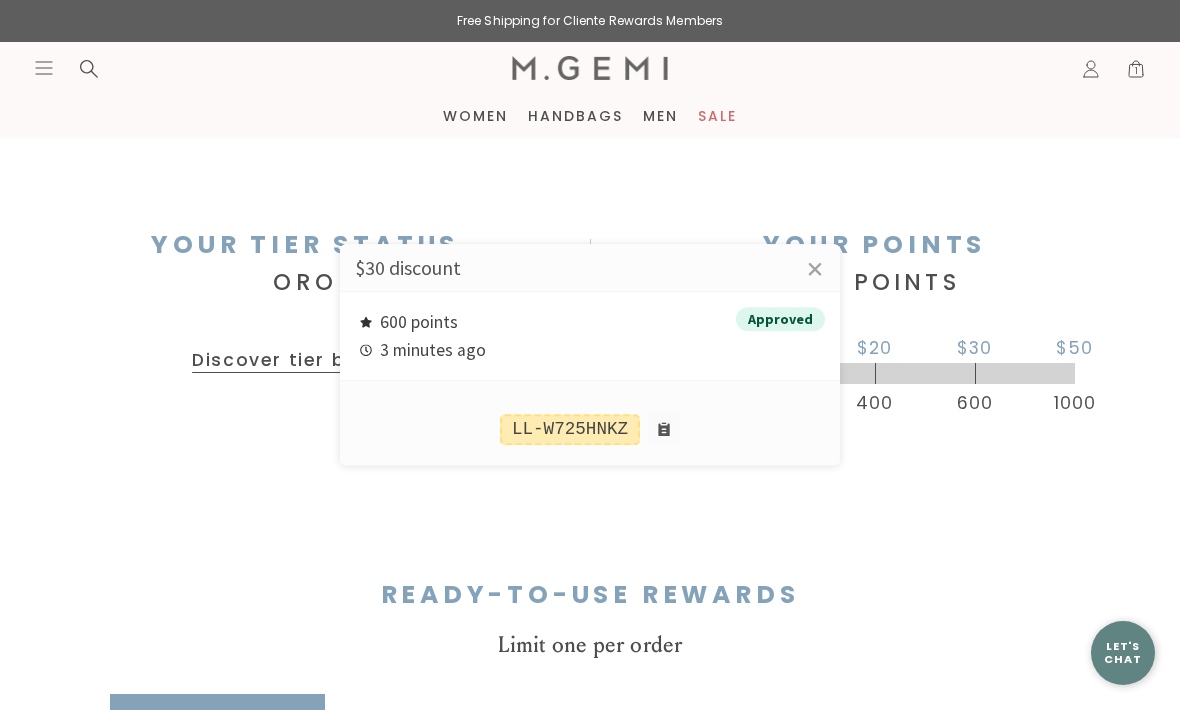 click at bounding box center [590, 355] 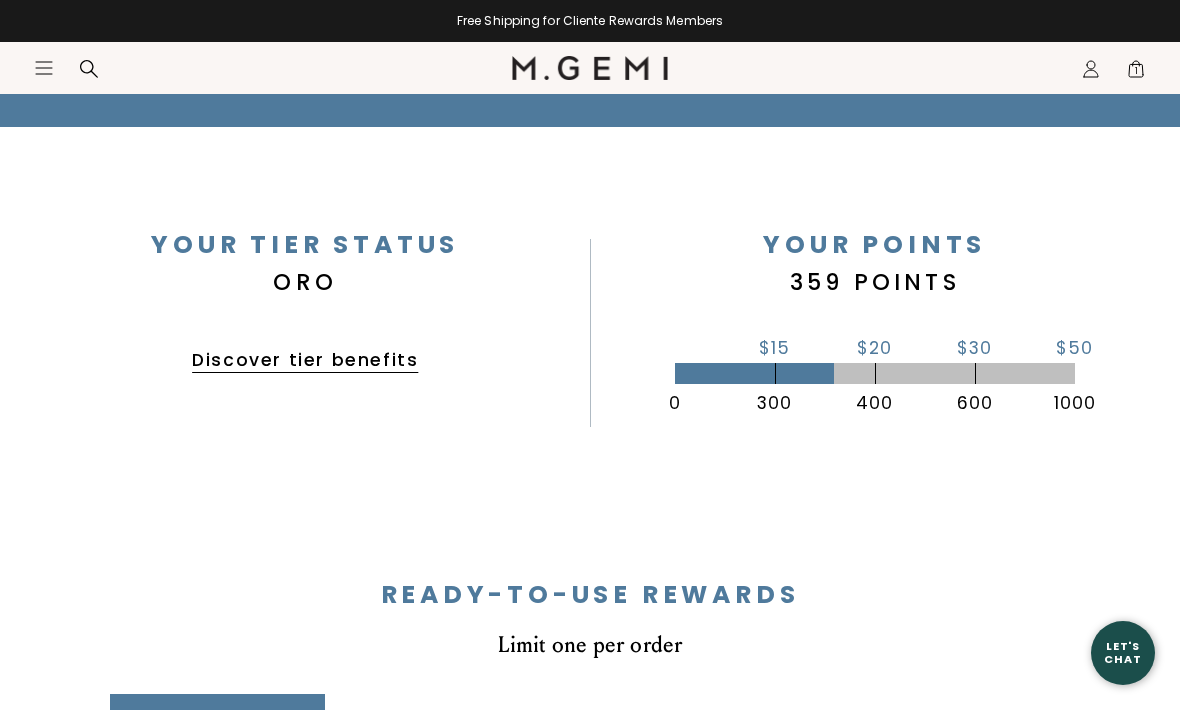 scroll, scrollTop: 495, scrollLeft: 0, axis: vertical 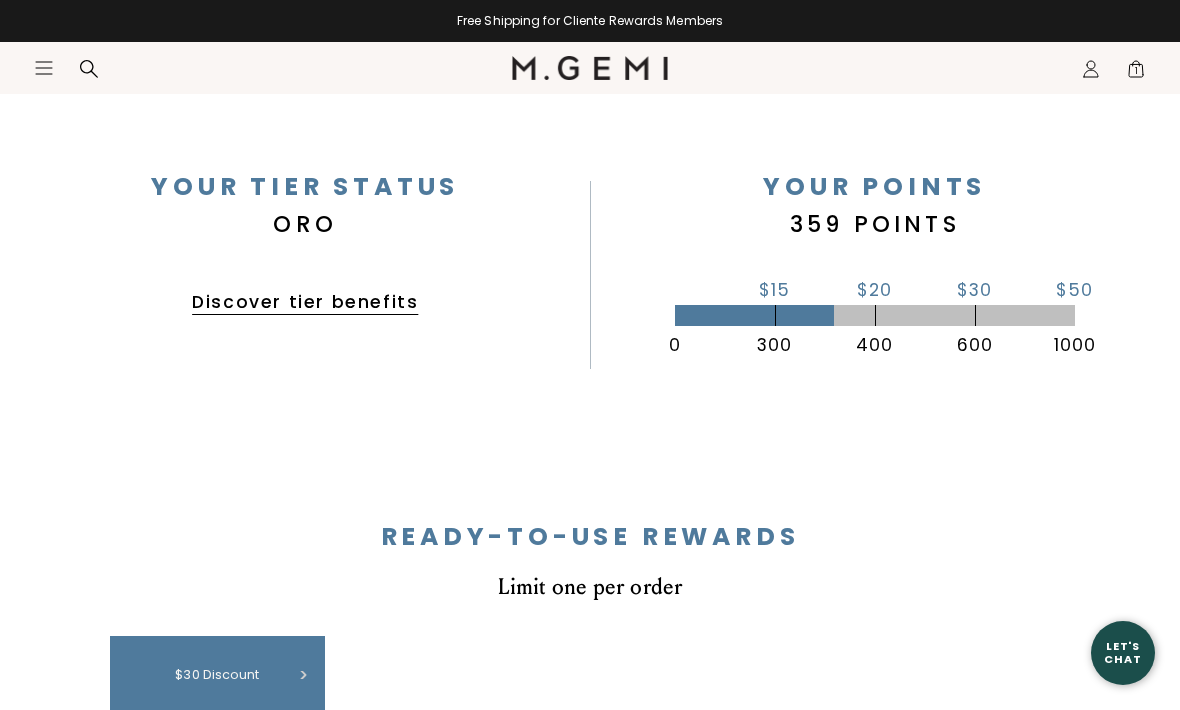click on "1" at bounding box center (1136, 73) 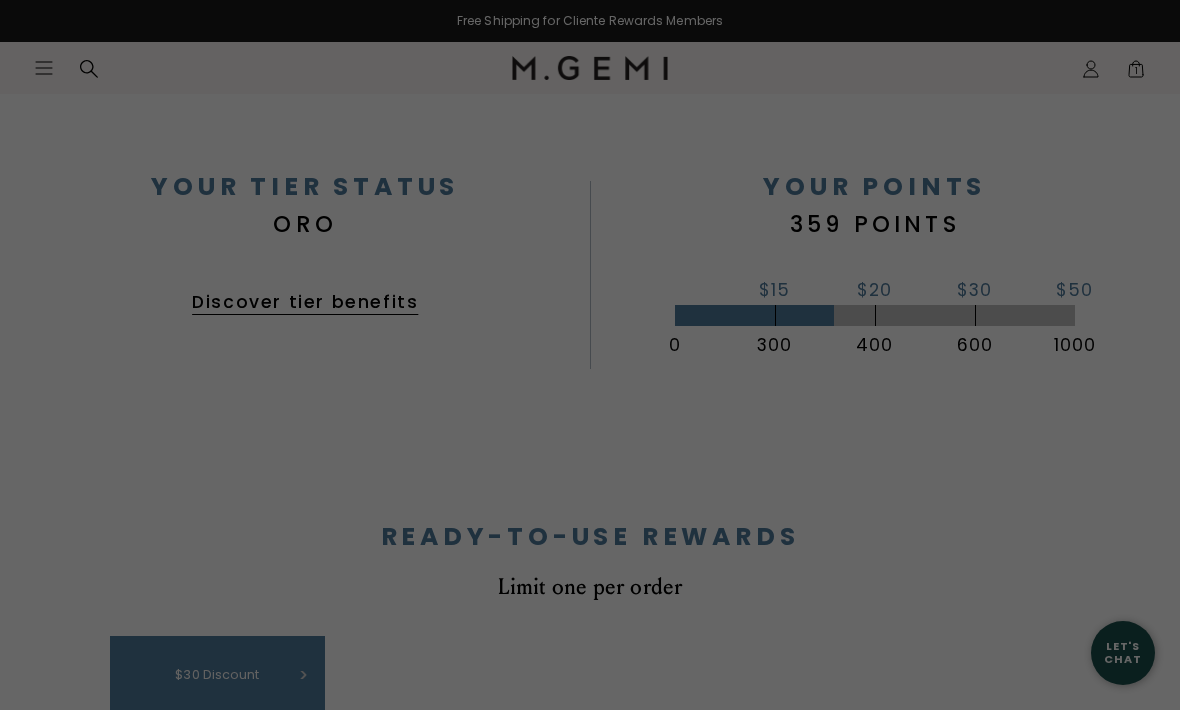 scroll, scrollTop: 66, scrollLeft: 0, axis: vertical 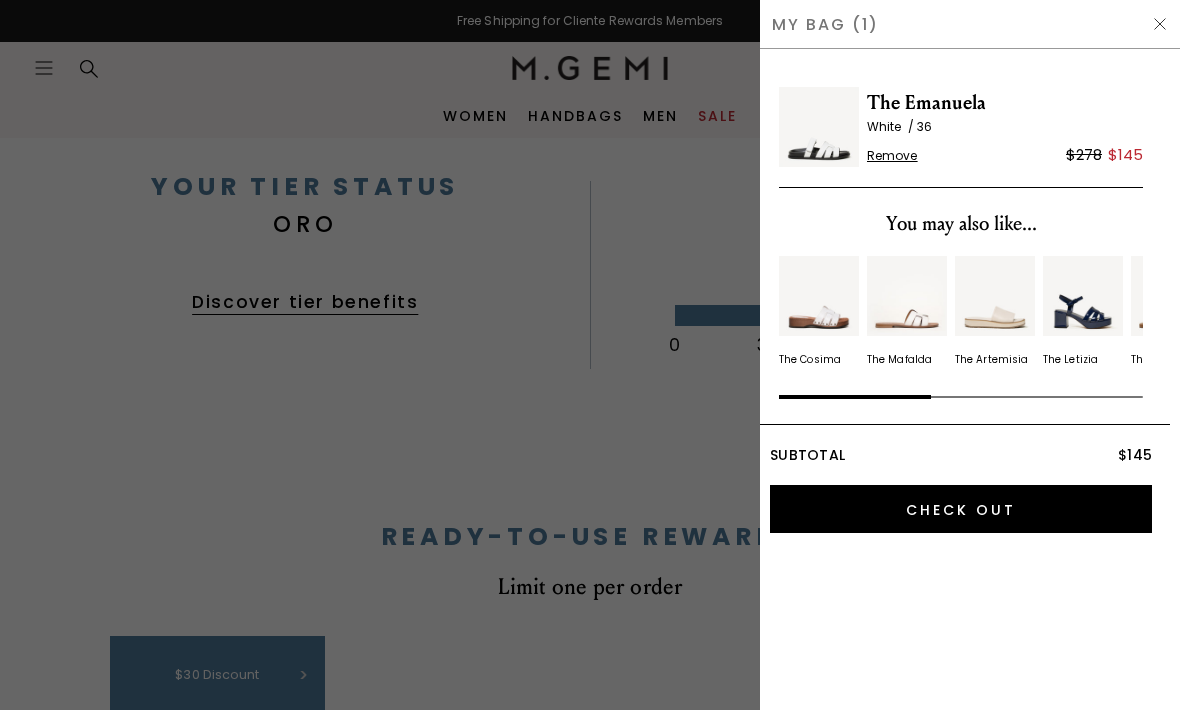 click on "Check Out" at bounding box center (961, 509) 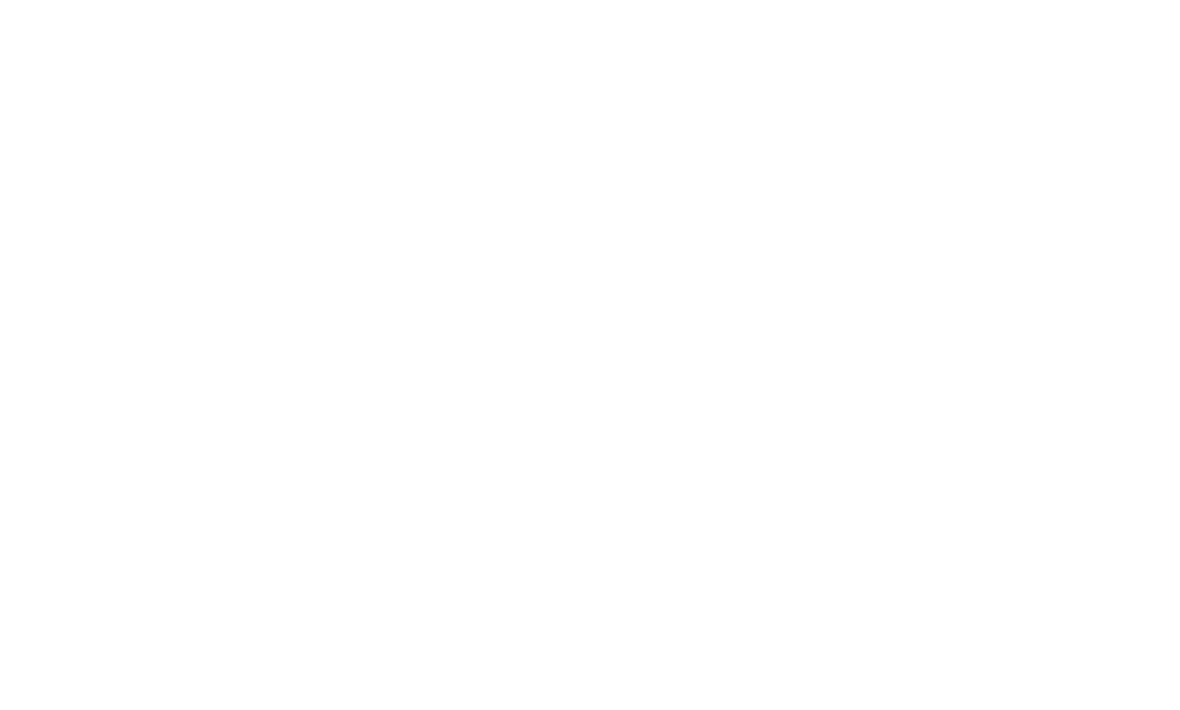 scroll, scrollTop: 0, scrollLeft: 0, axis: both 